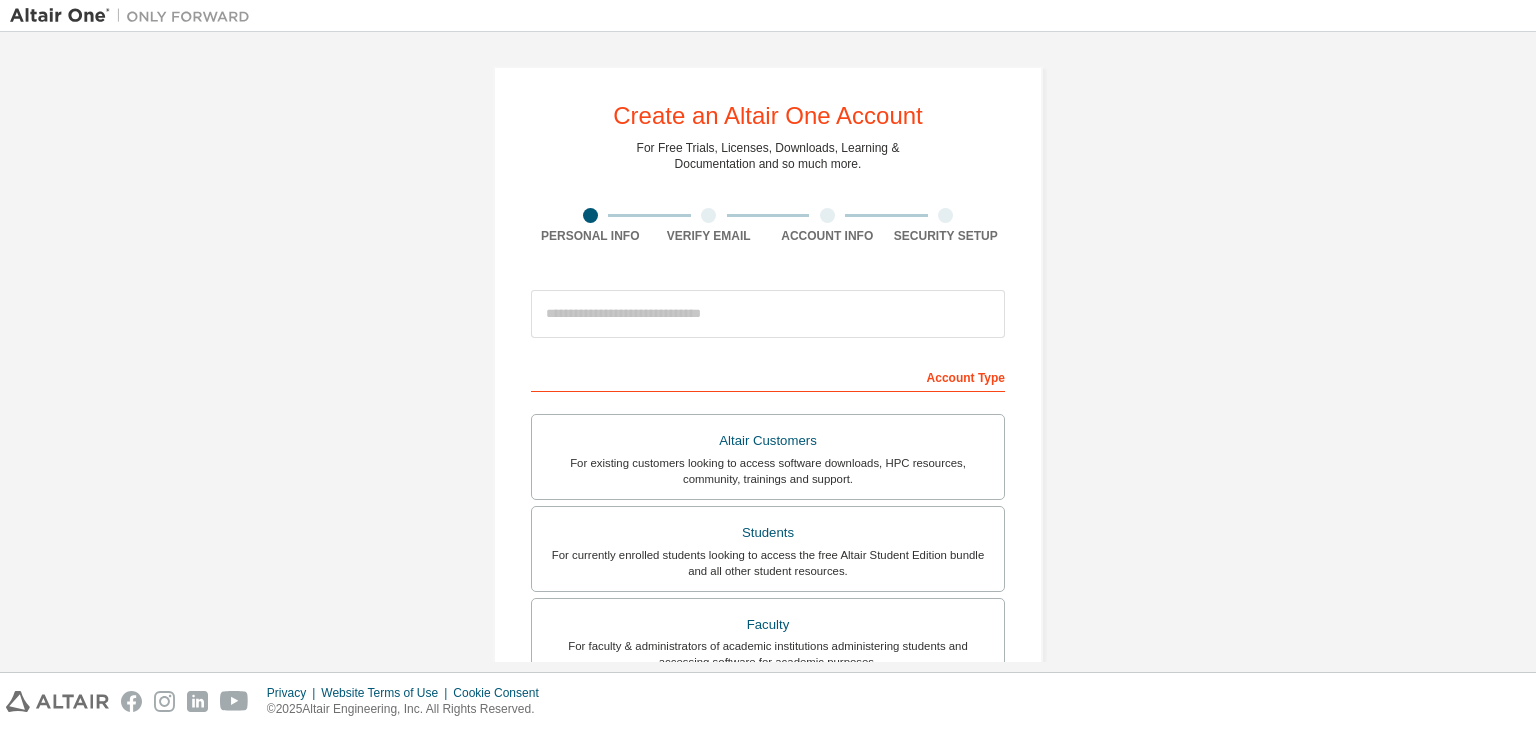 scroll, scrollTop: 0, scrollLeft: 0, axis: both 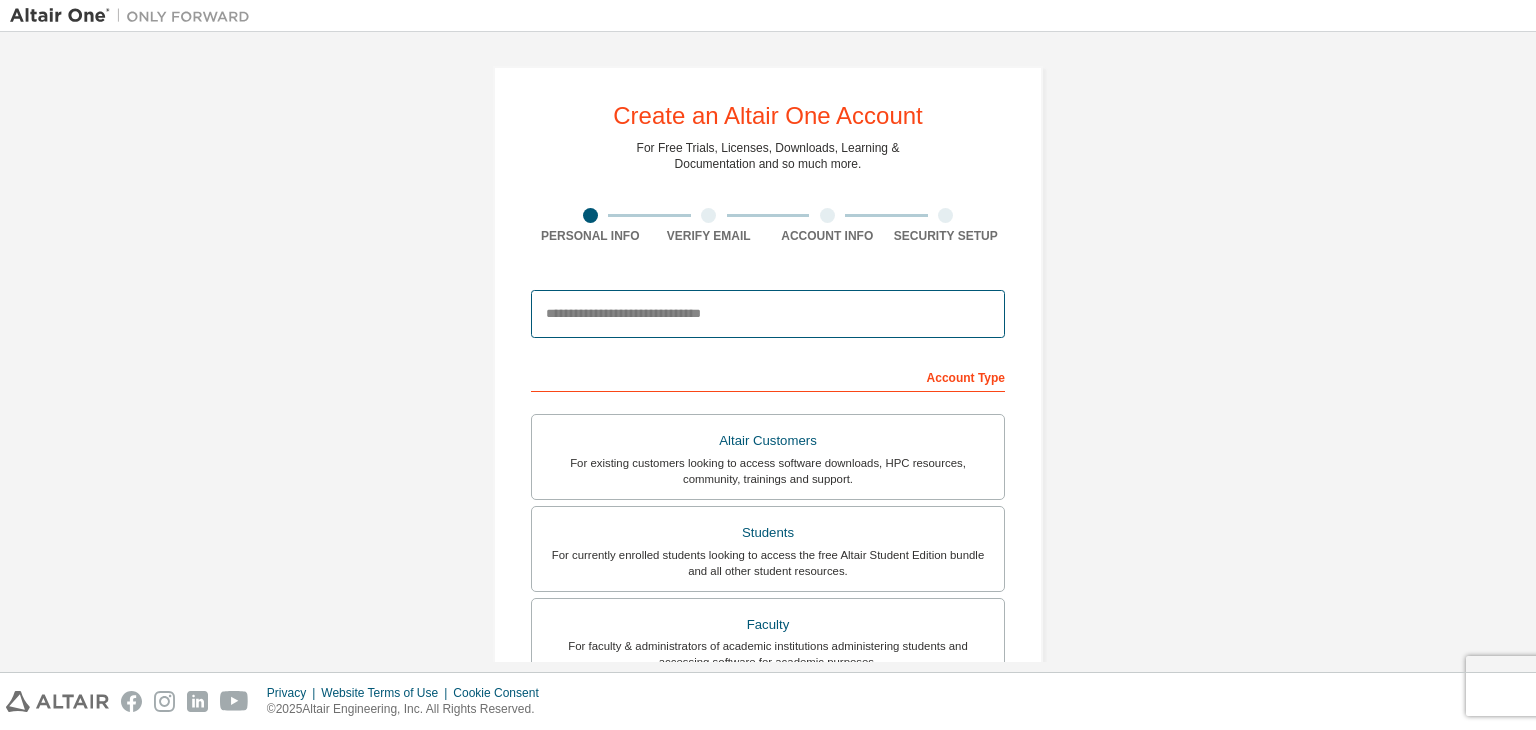 click at bounding box center [768, 314] 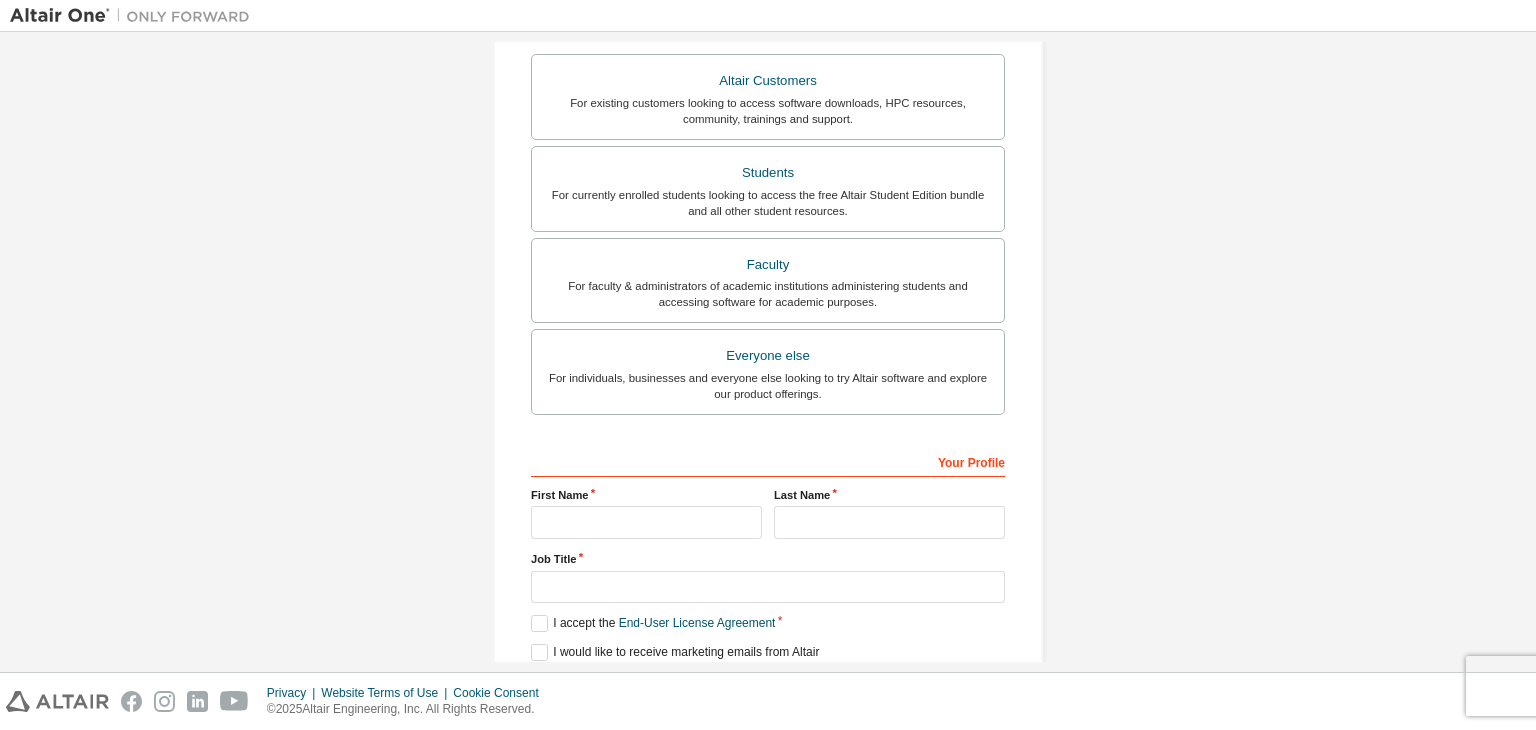 scroll, scrollTop: 435, scrollLeft: 0, axis: vertical 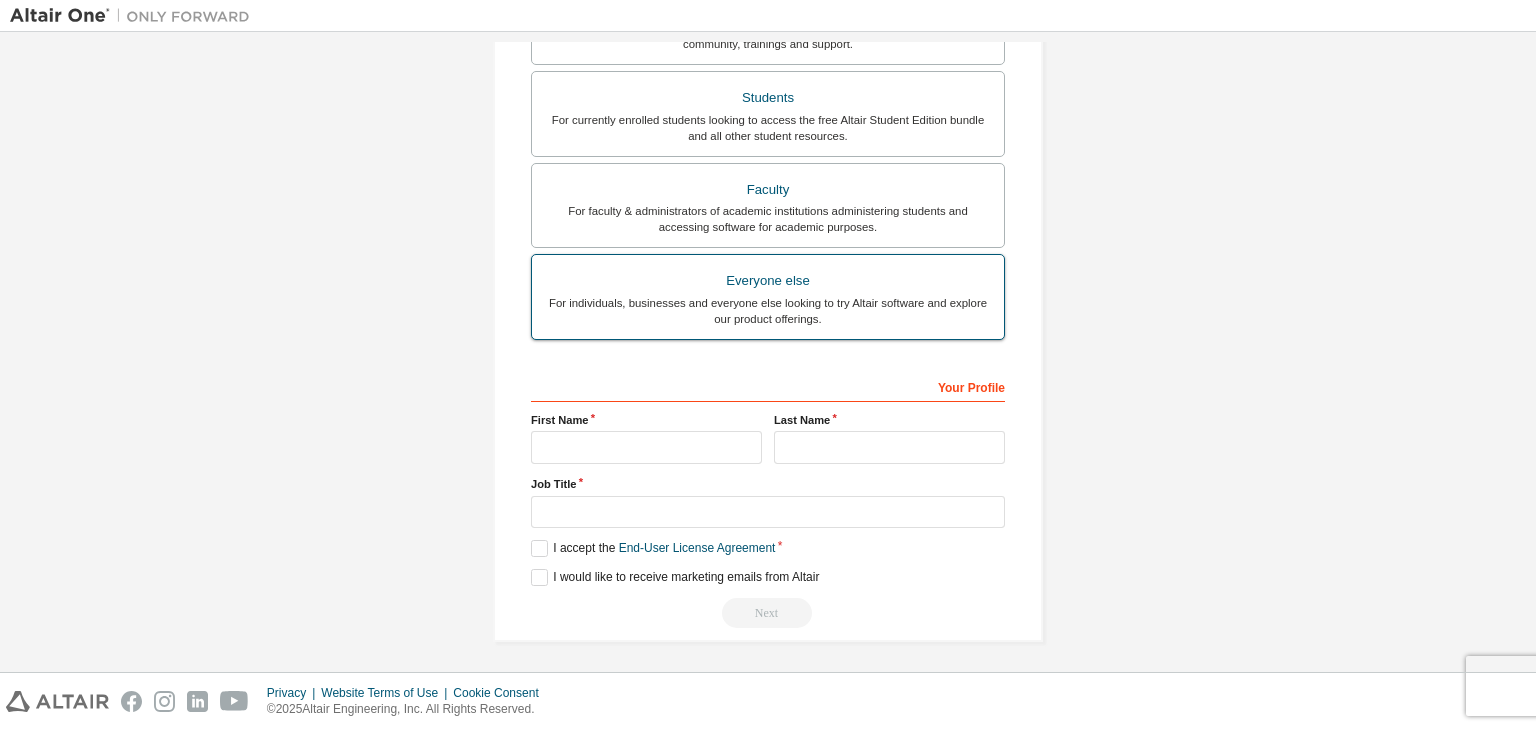 click on "Everyone else" at bounding box center [768, 281] 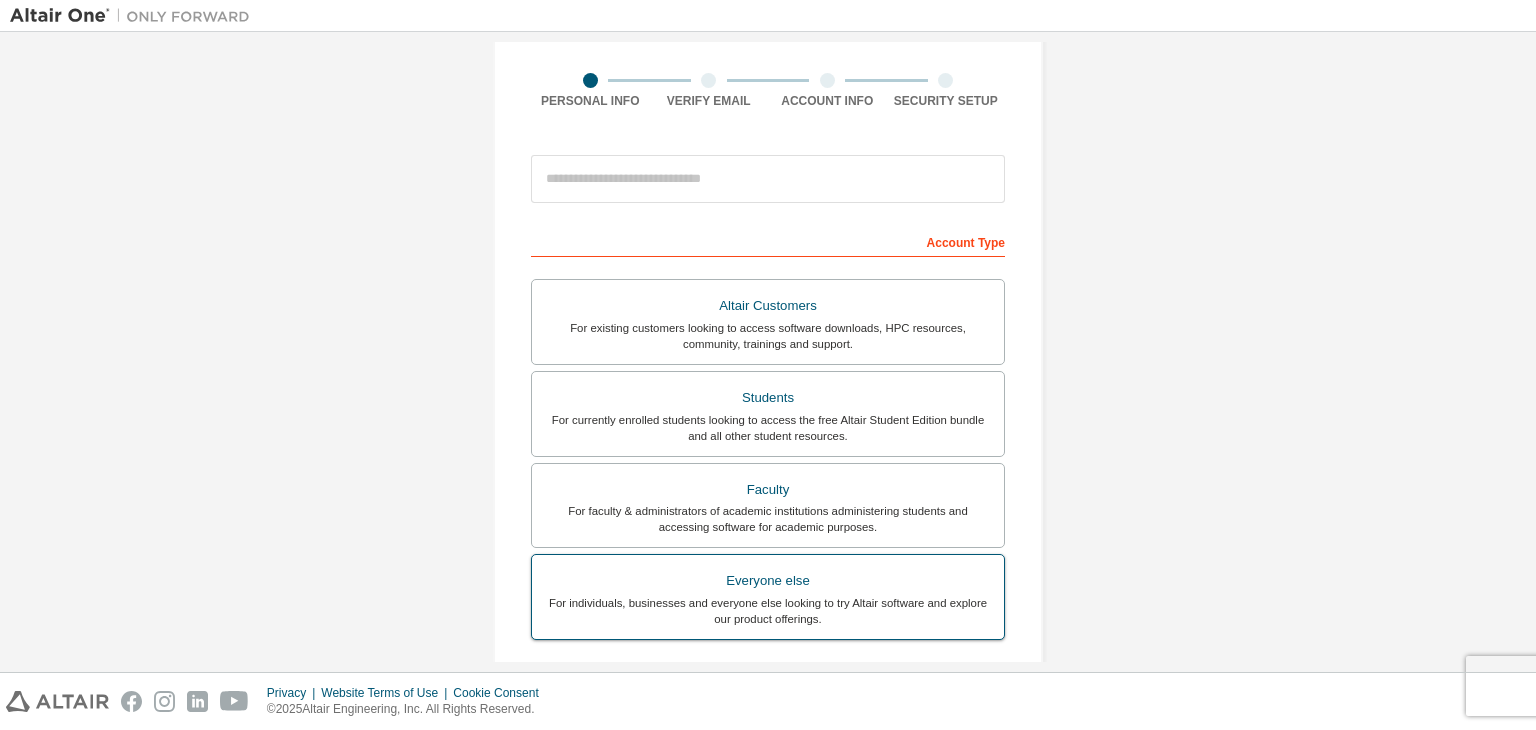 scroll, scrollTop: 133, scrollLeft: 0, axis: vertical 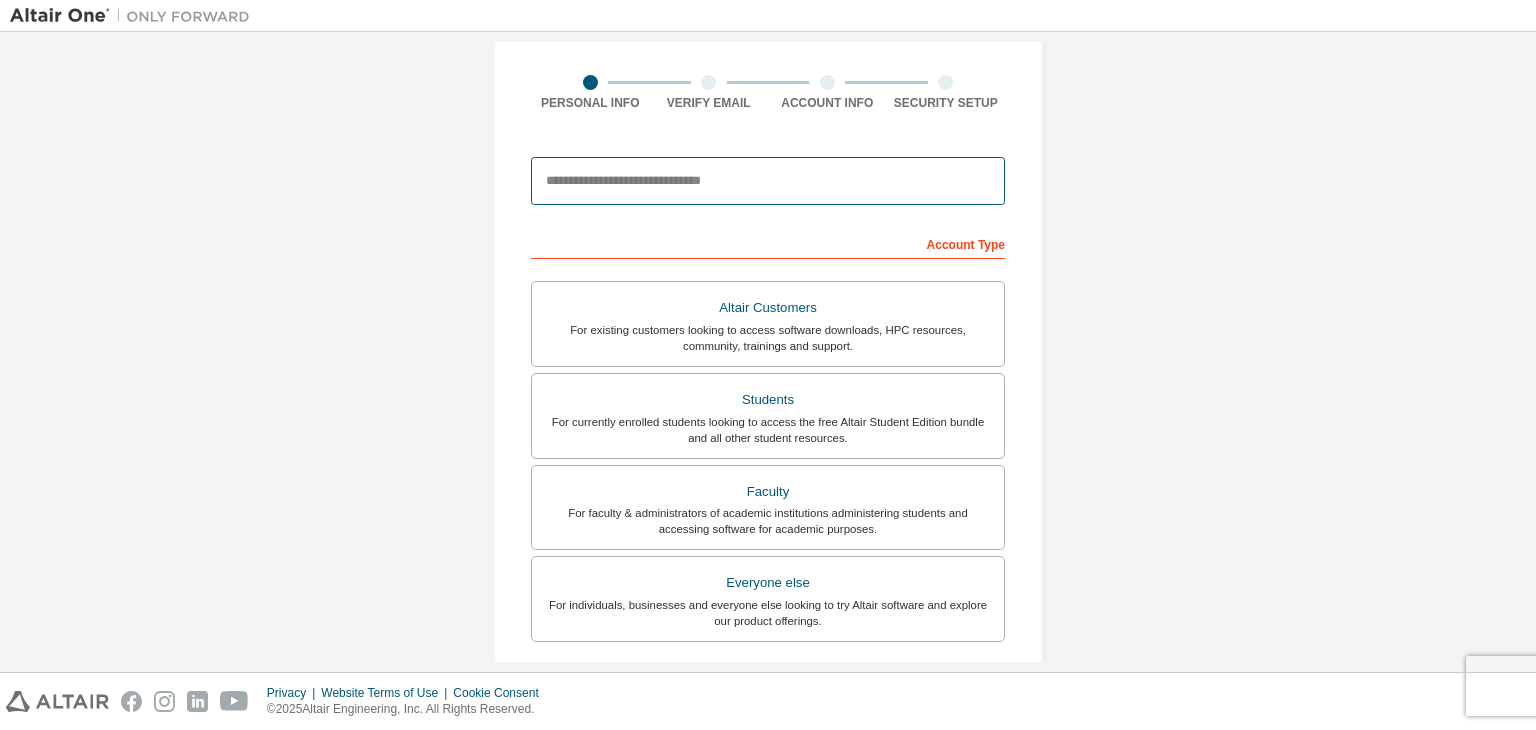 click at bounding box center [768, 181] 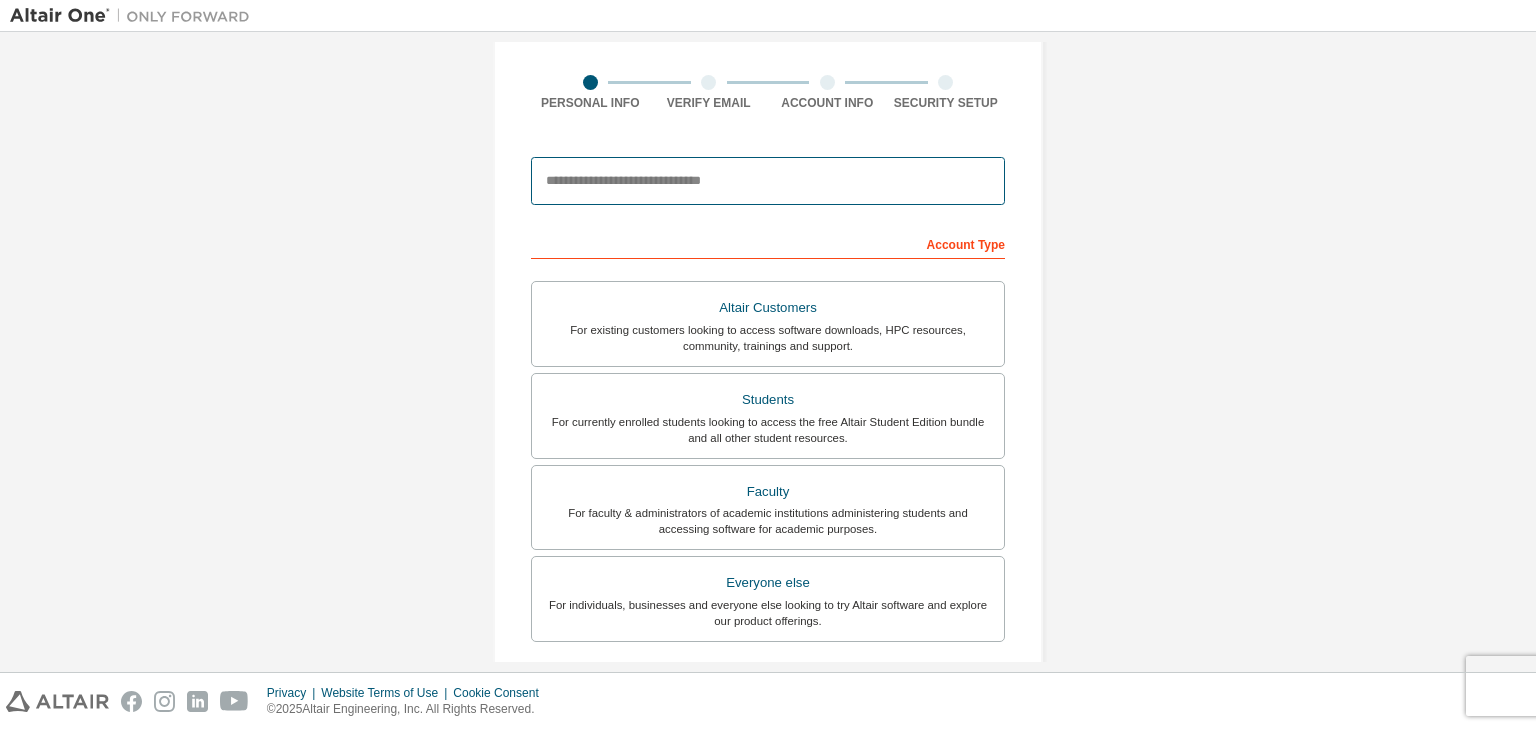 type on "**********" 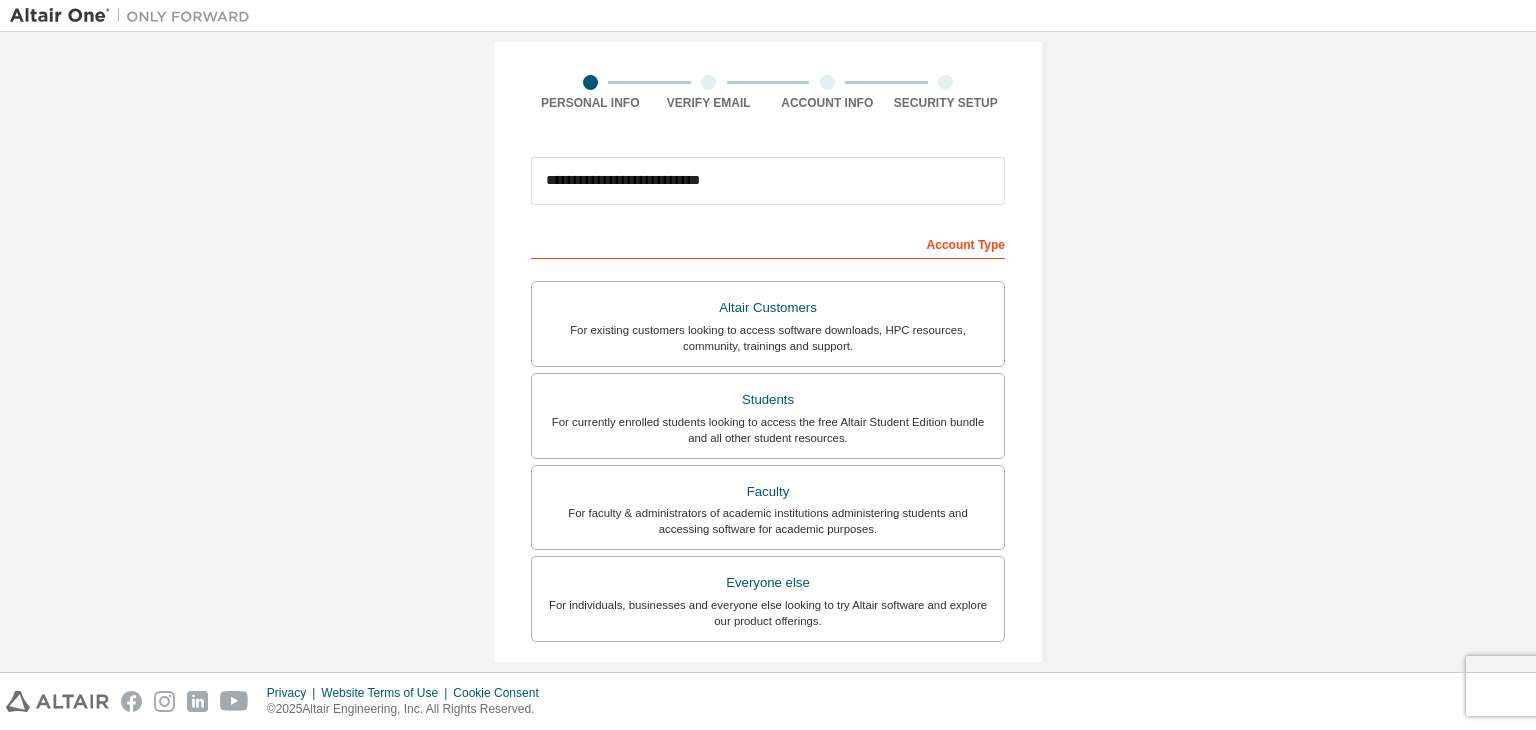 type on "******" 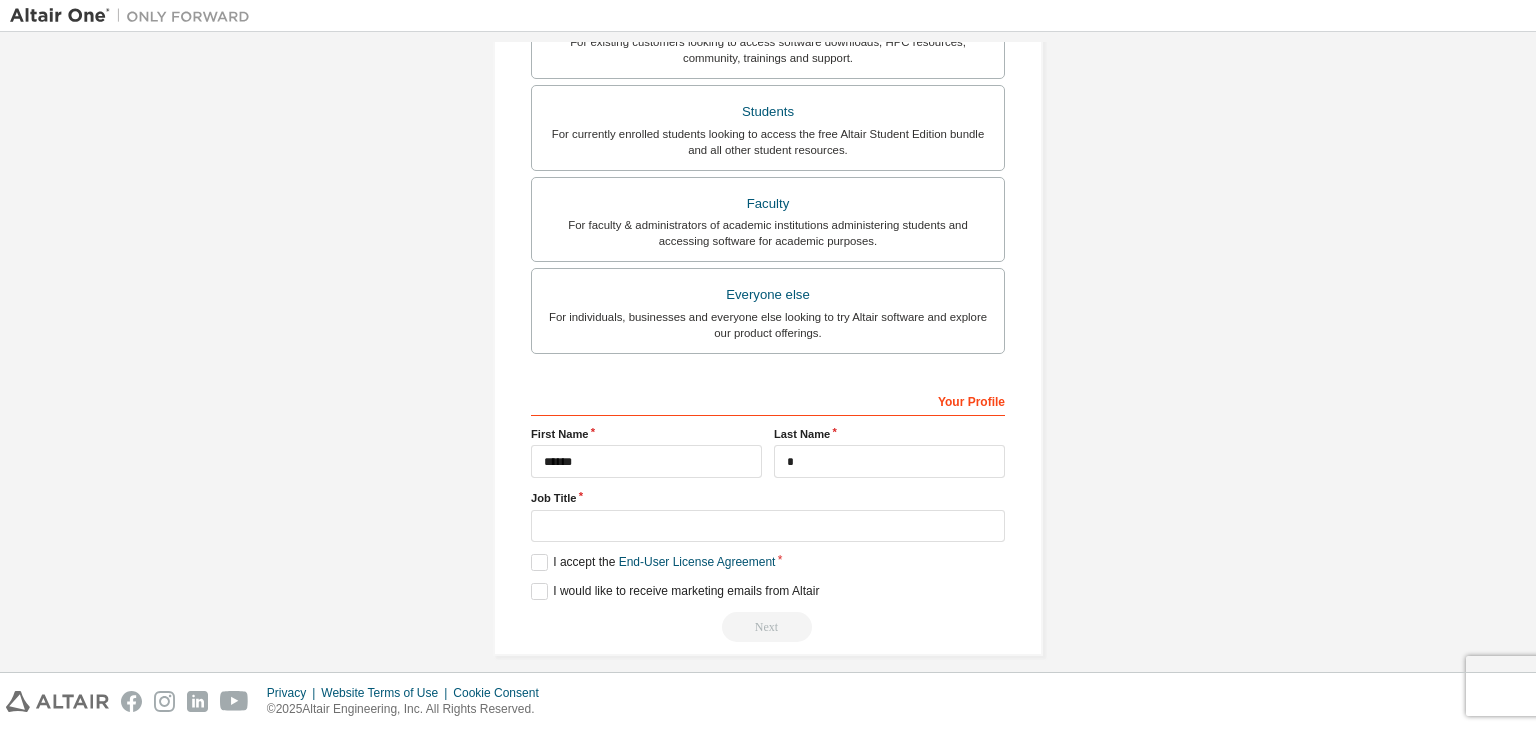 scroll, scrollTop: 435, scrollLeft: 0, axis: vertical 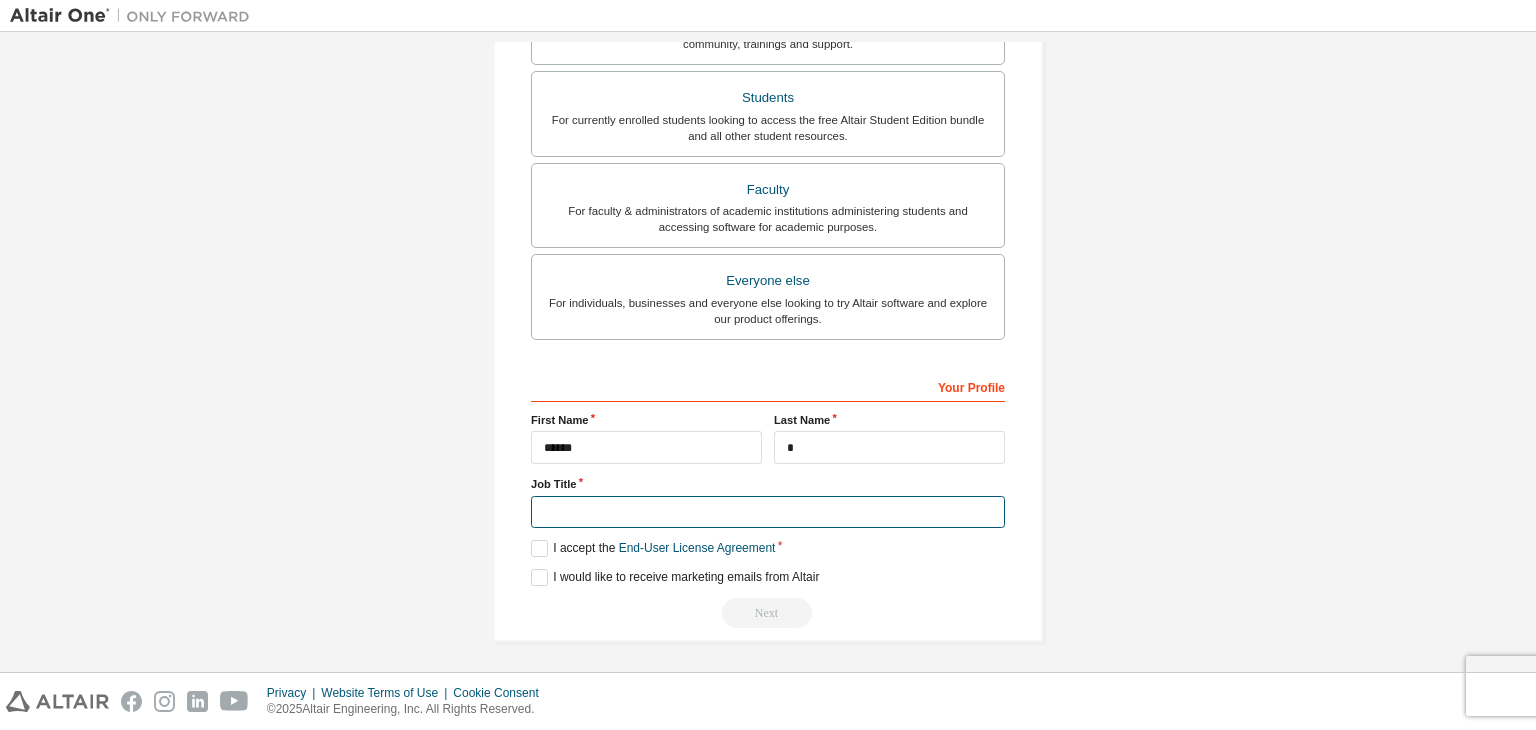 click at bounding box center (768, 512) 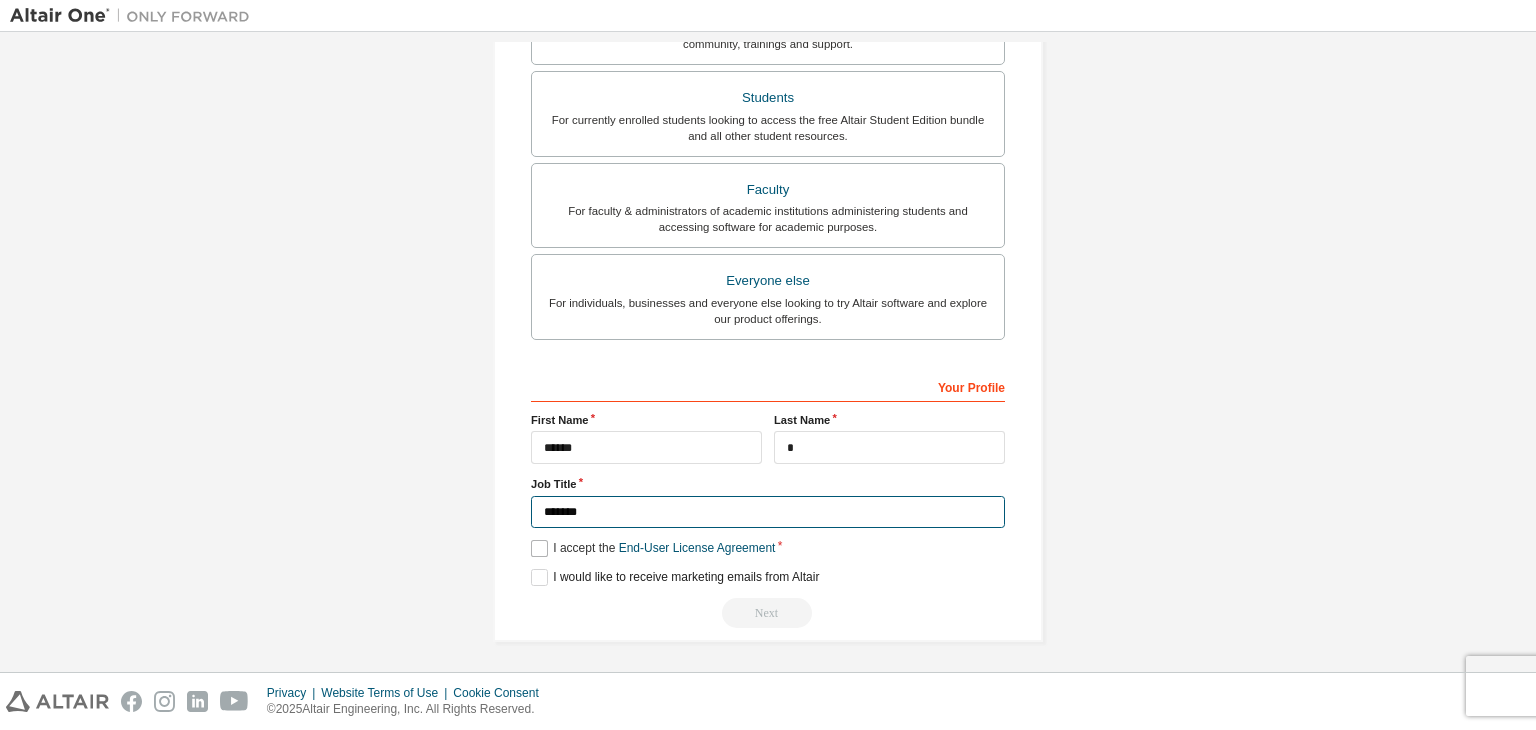 type on "*******" 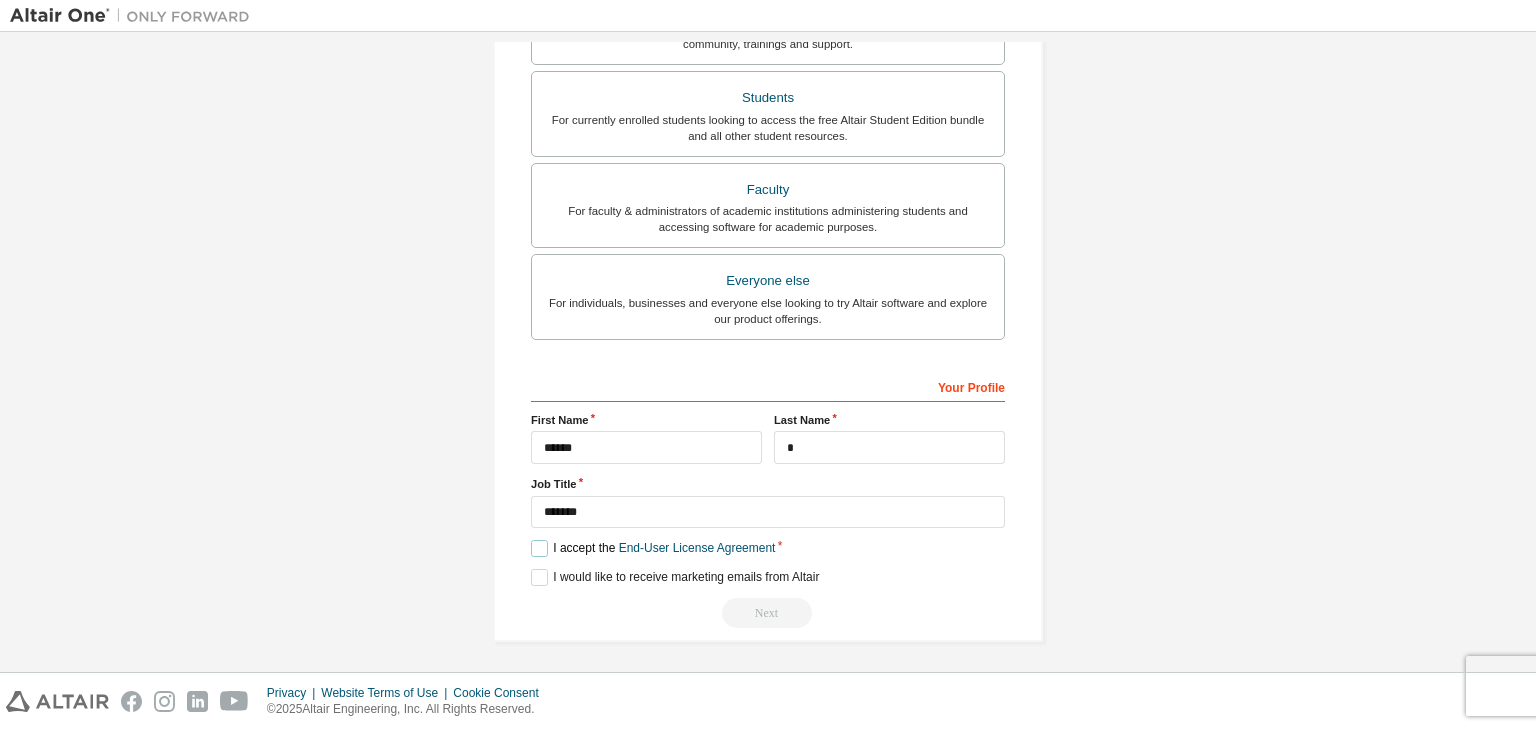 click on "I accept the    End-User License Agreement" at bounding box center (653, 548) 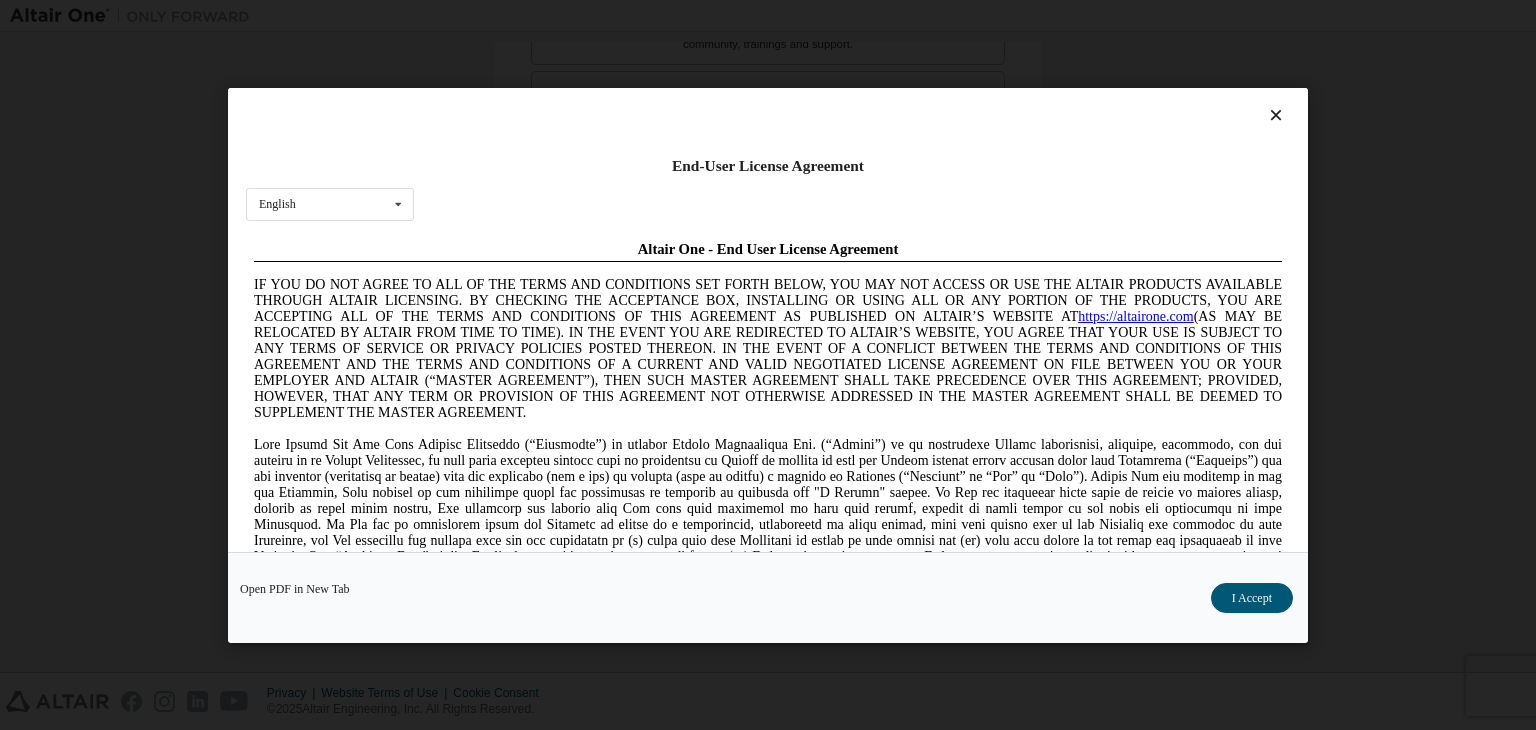 scroll, scrollTop: 0, scrollLeft: 0, axis: both 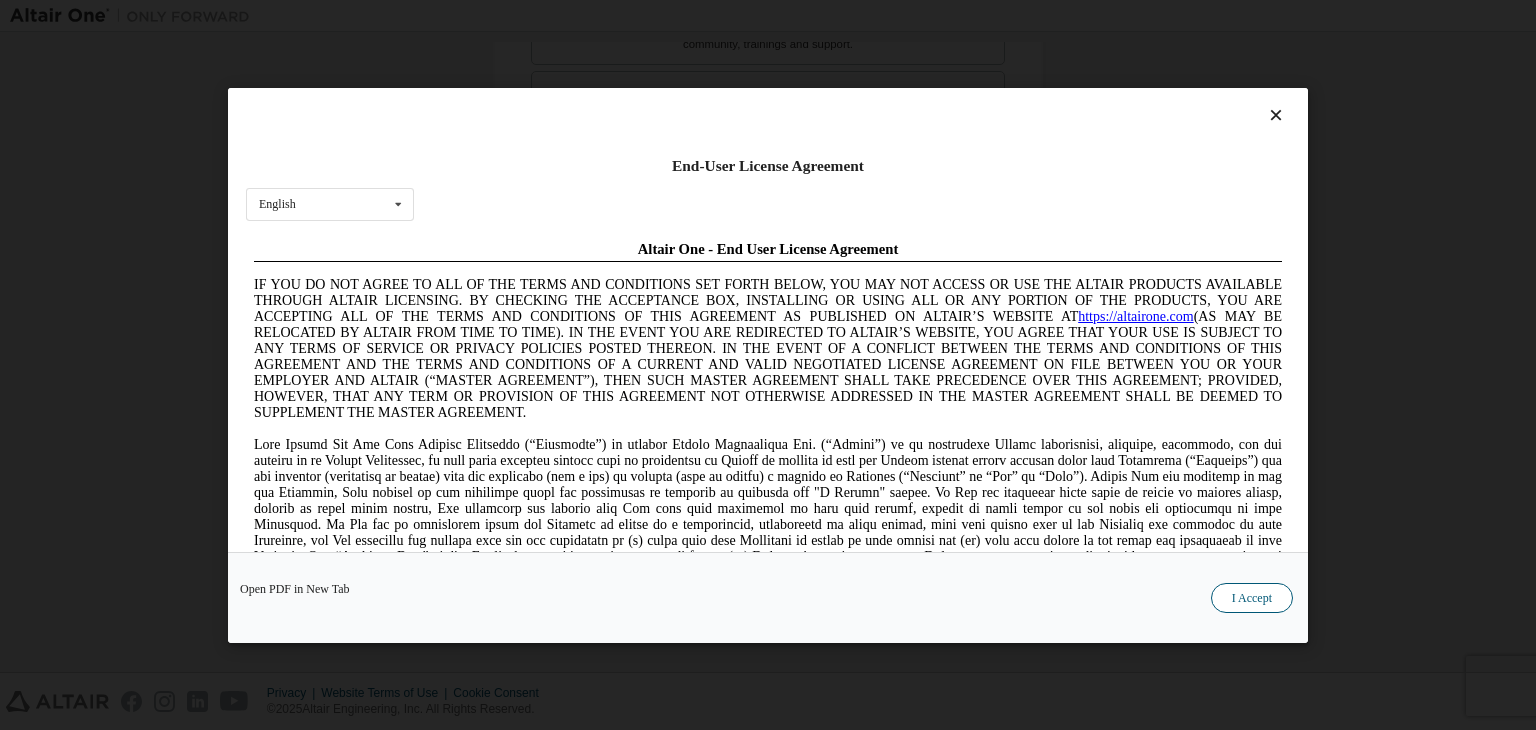 click on "I Accept" at bounding box center (1252, 598) 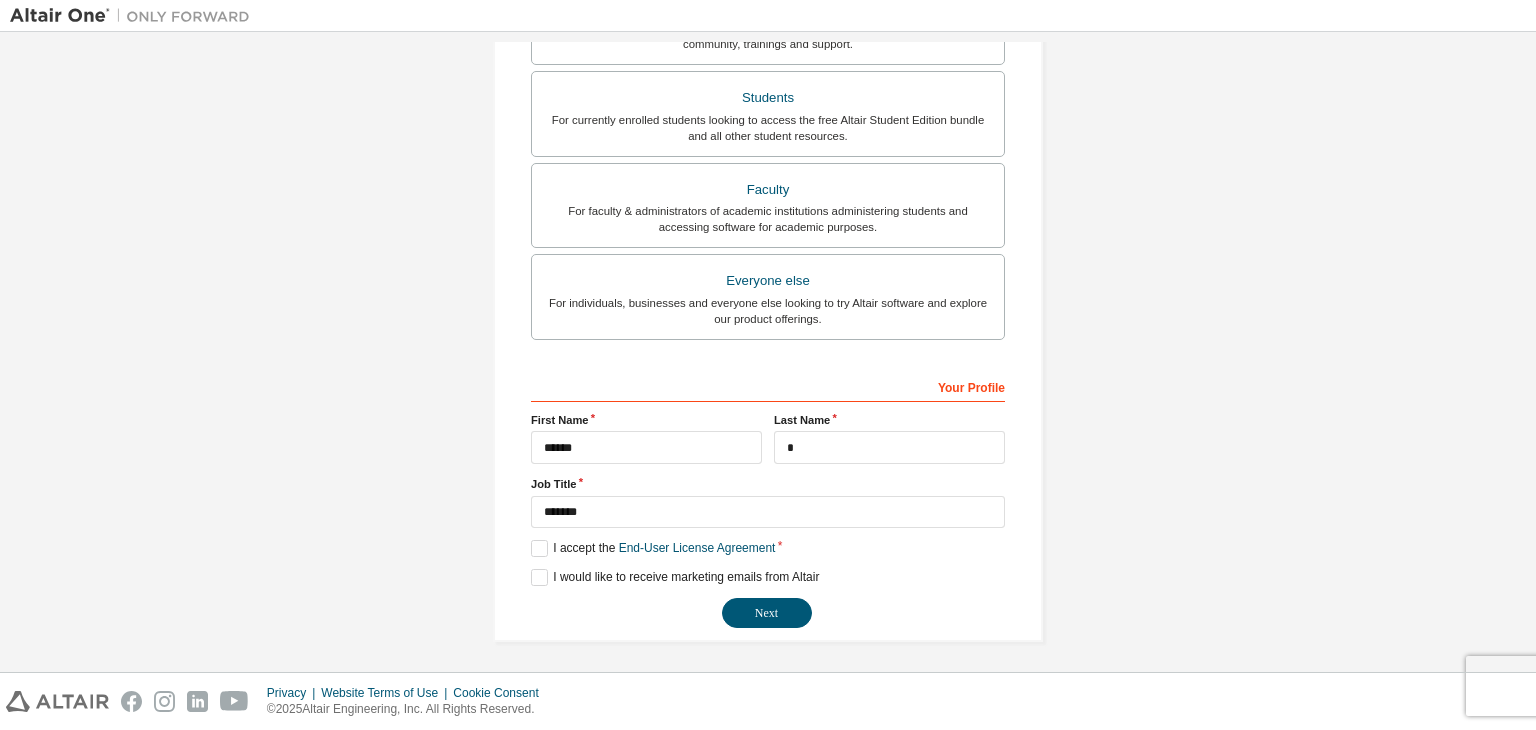 click on "**********" at bounding box center (768, 136) 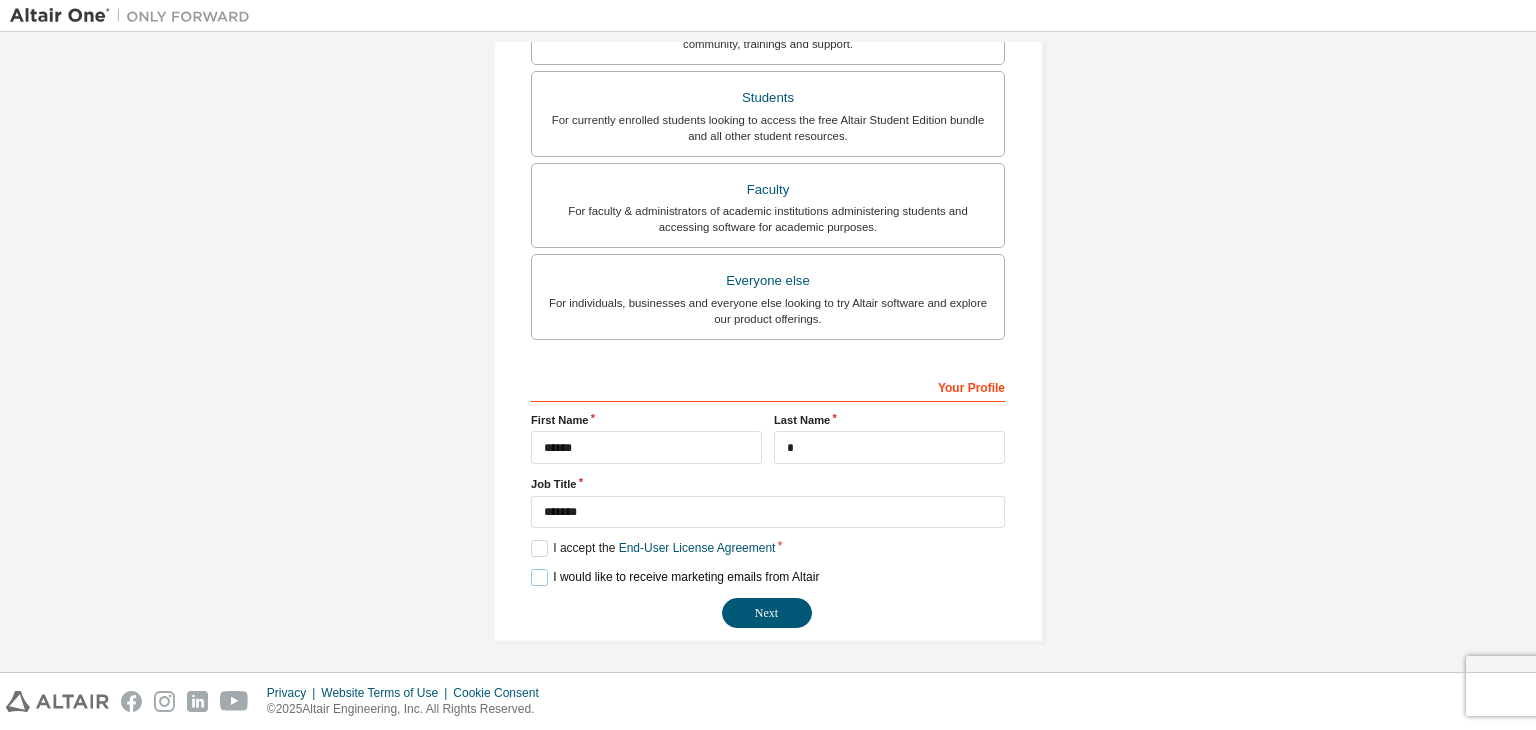 click on "I would like to receive marketing emails from Altair" at bounding box center [675, 577] 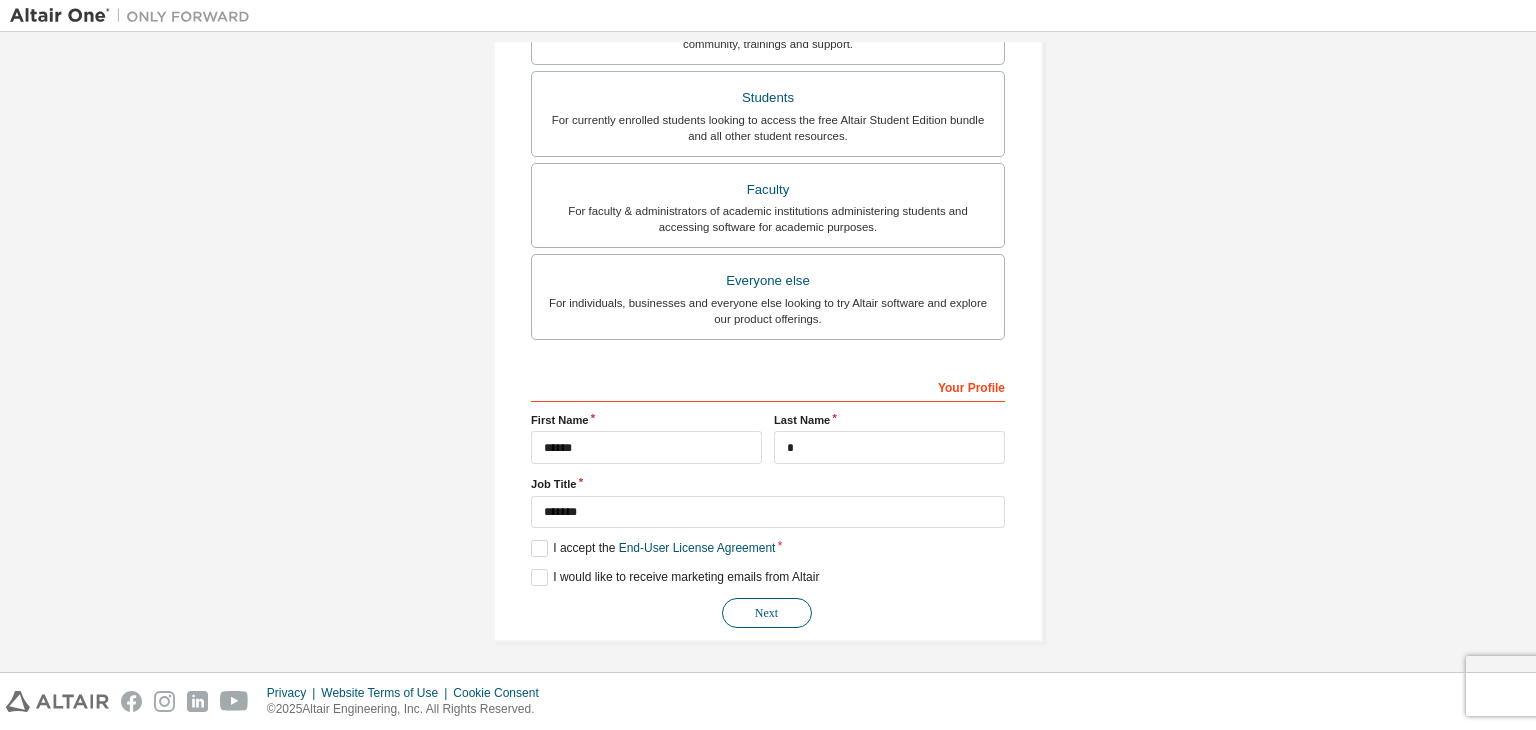 click on "Next" at bounding box center (767, 613) 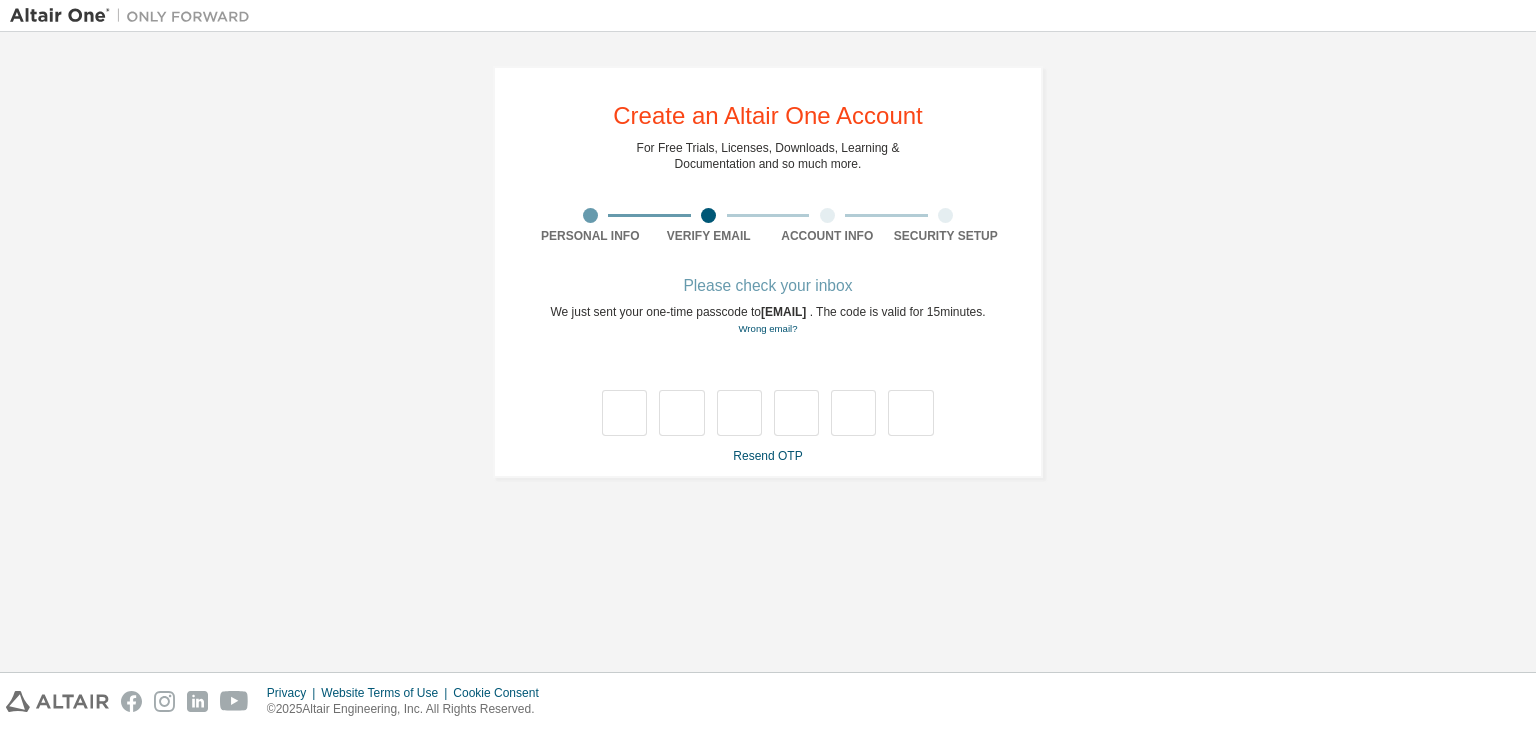 scroll, scrollTop: 0, scrollLeft: 0, axis: both 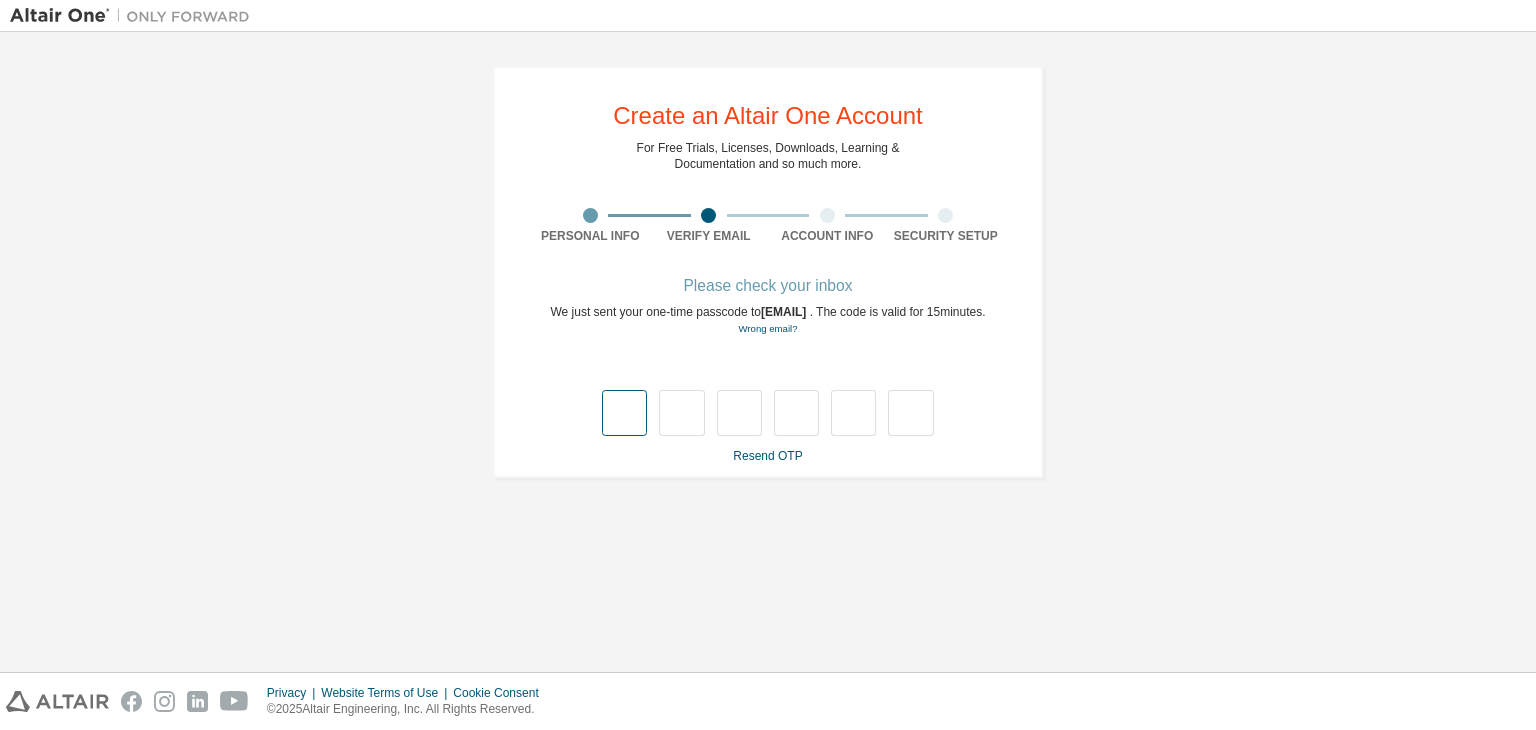 type on "*" 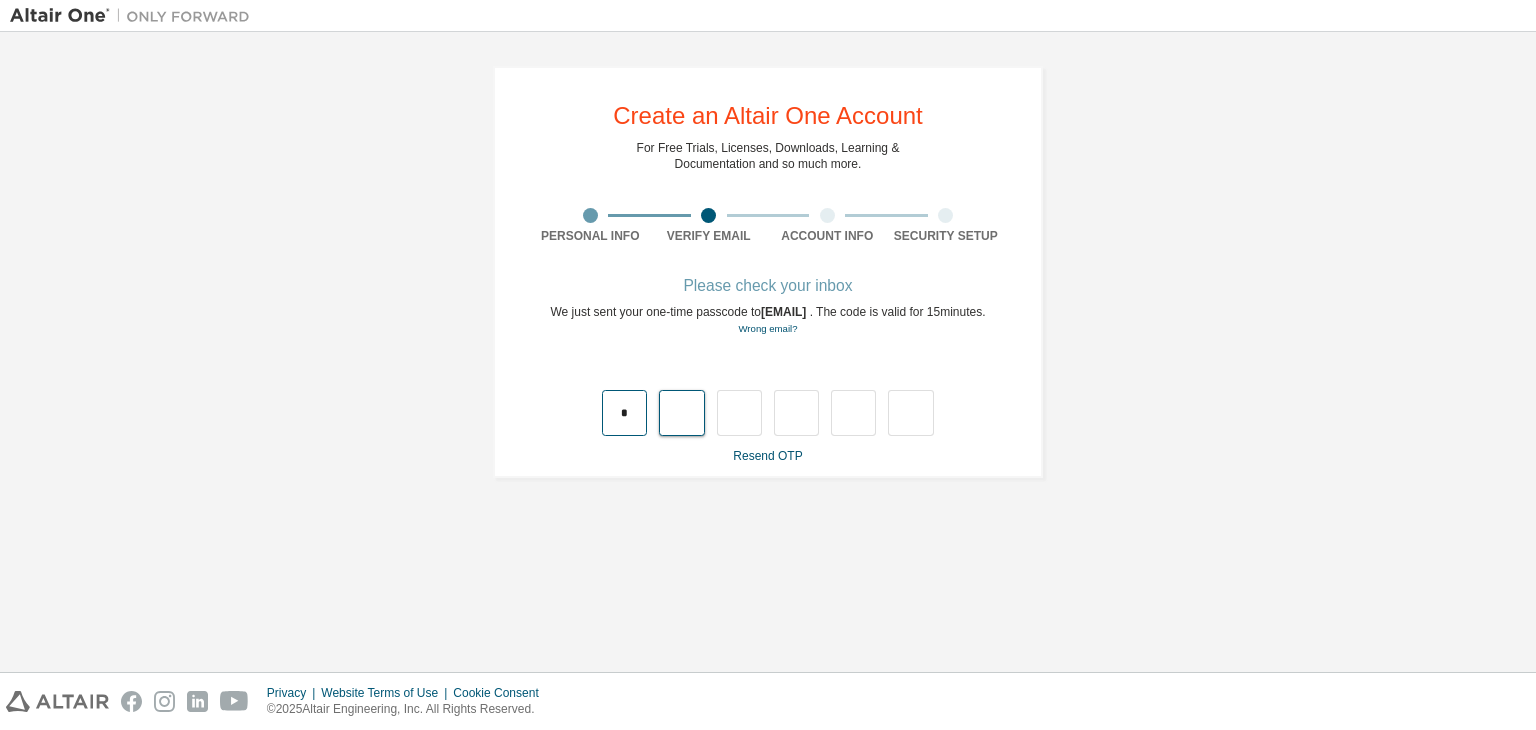 type on "*" 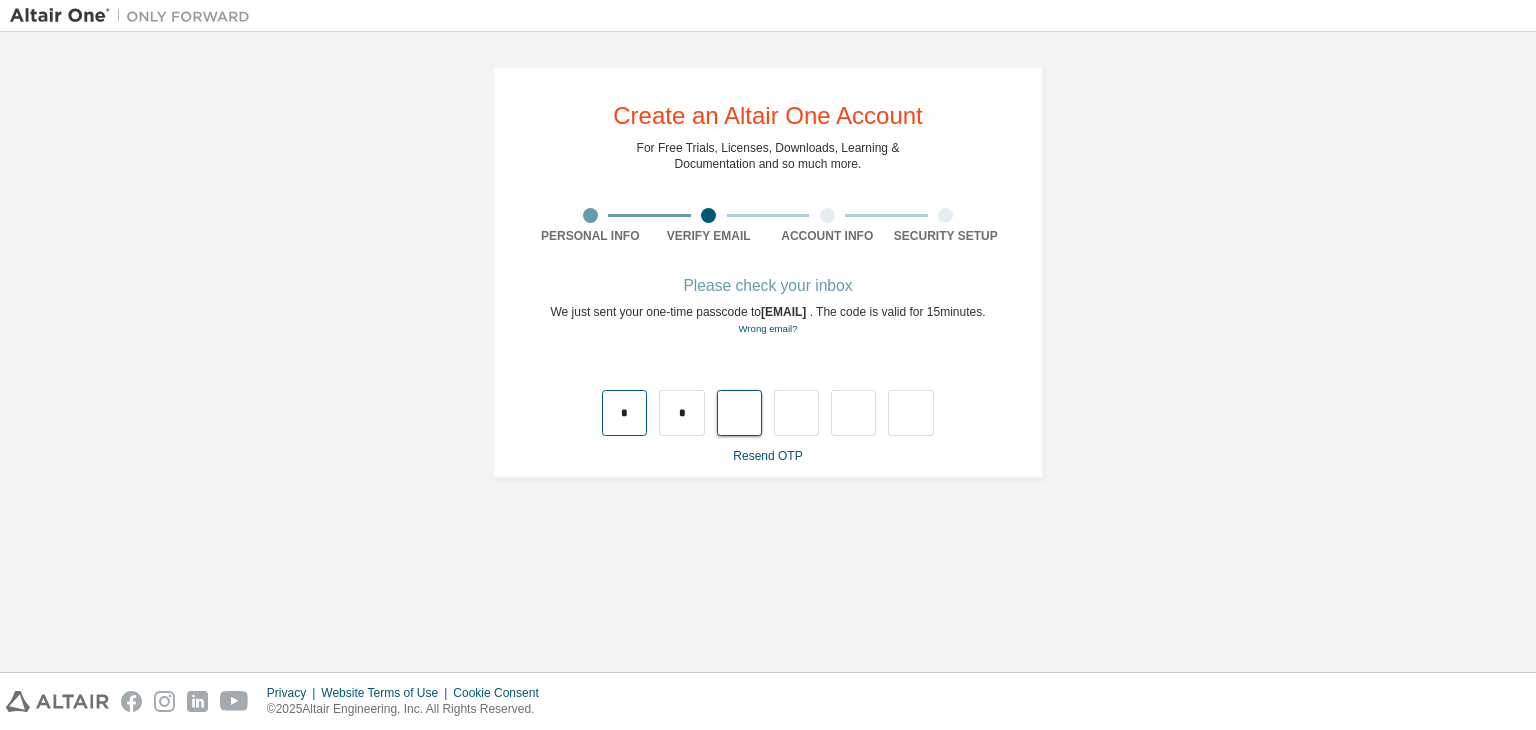 type on "*" 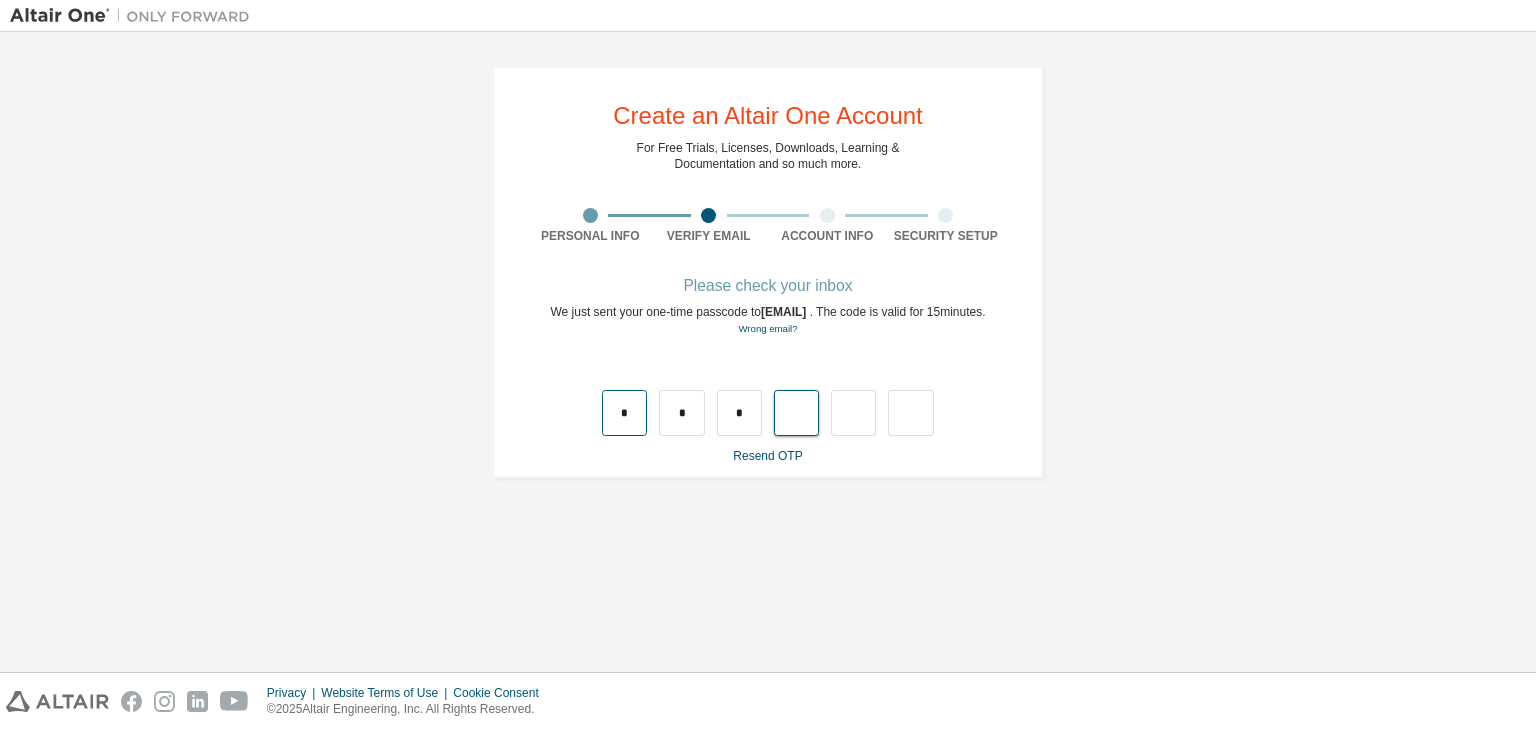 type on "*" 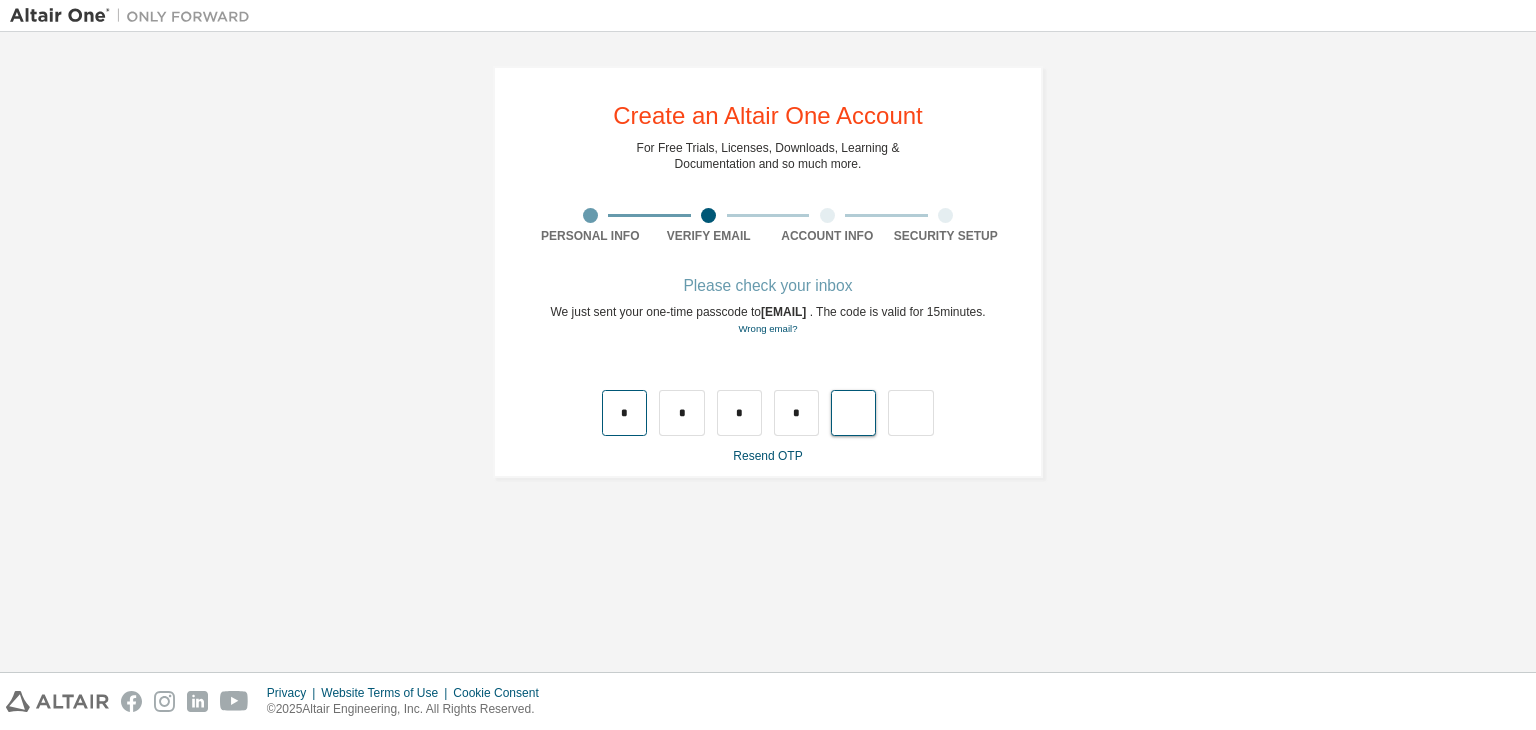 type on "*" 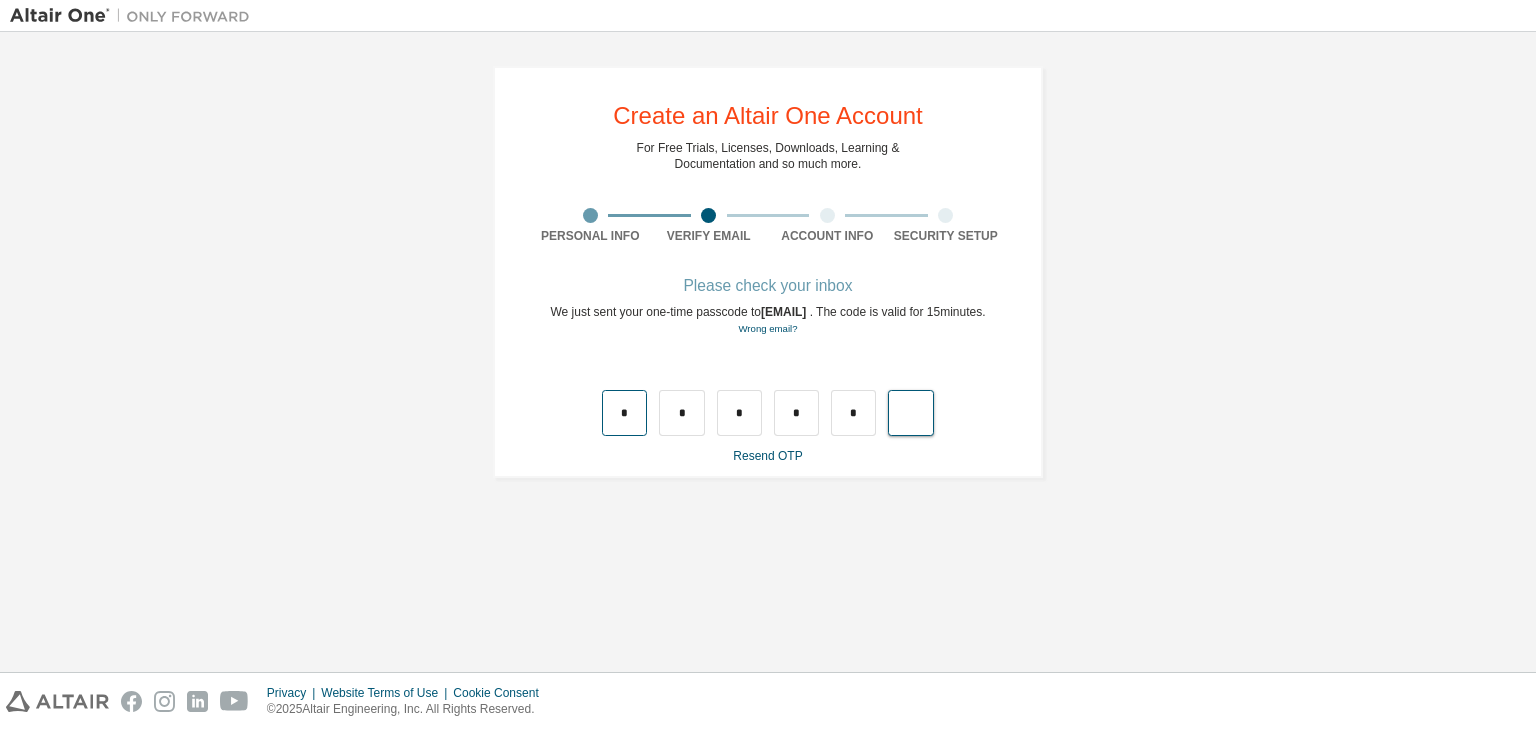 type on "*" 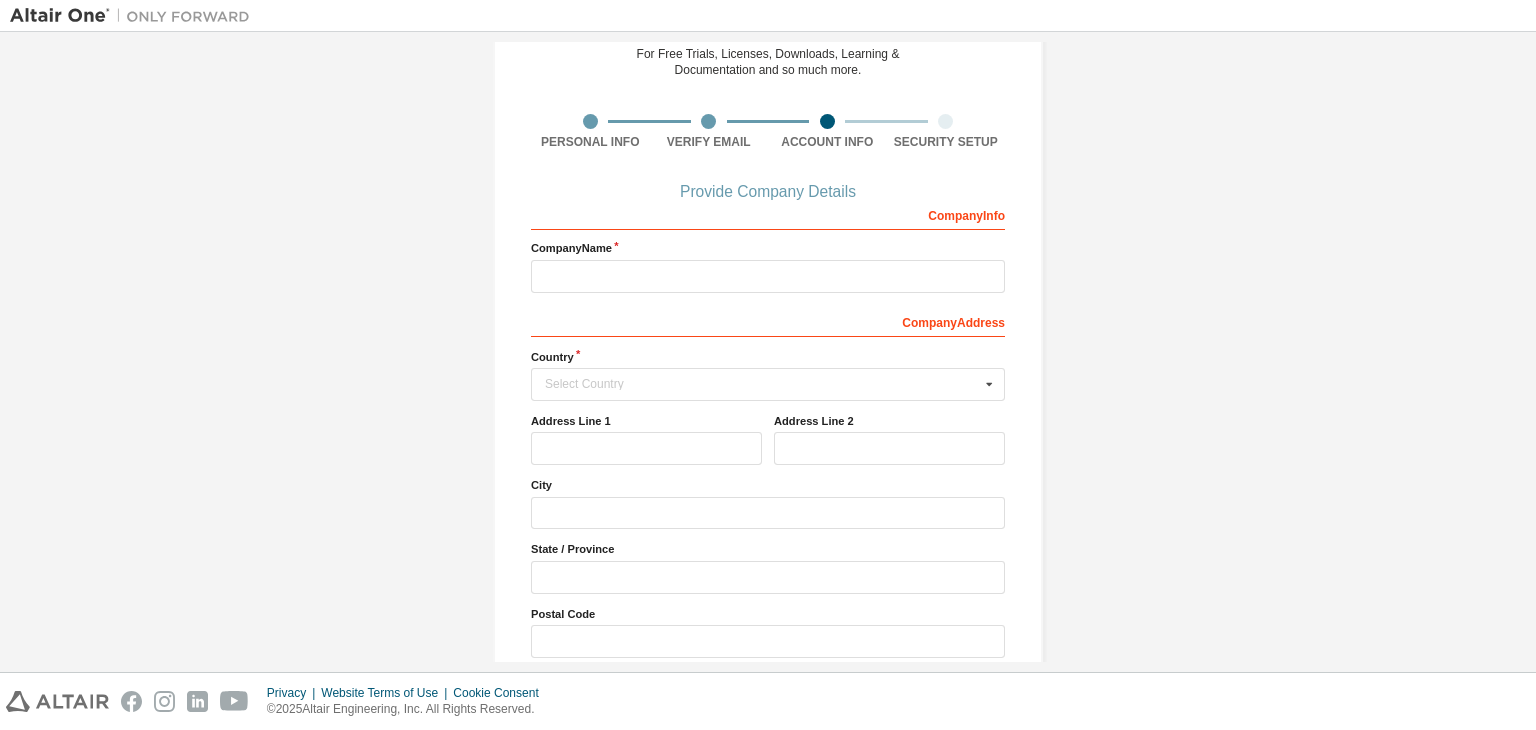 scroll, scrollTop: 104, scrollLeft: 0, axis: vertical 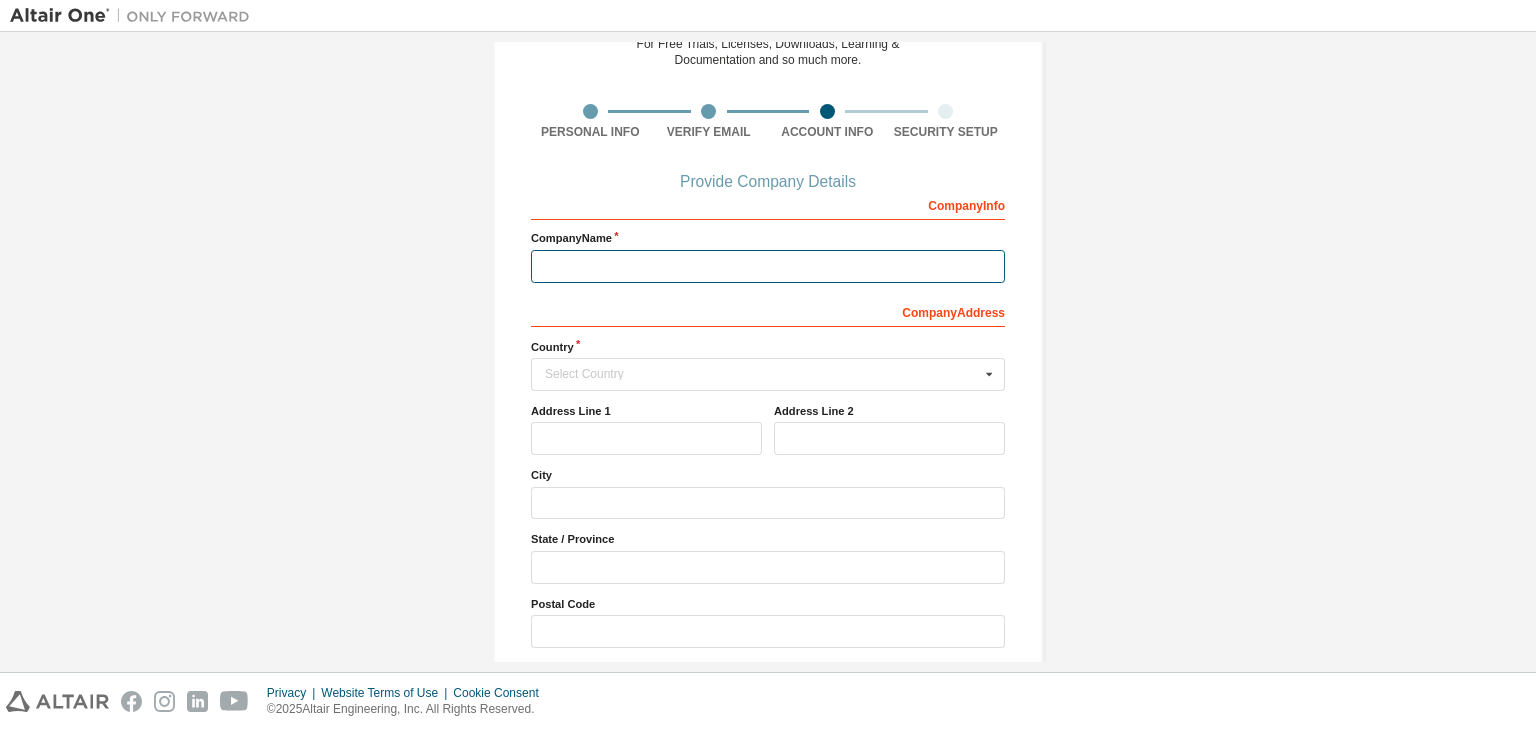 click at bounding box center (768, 266) 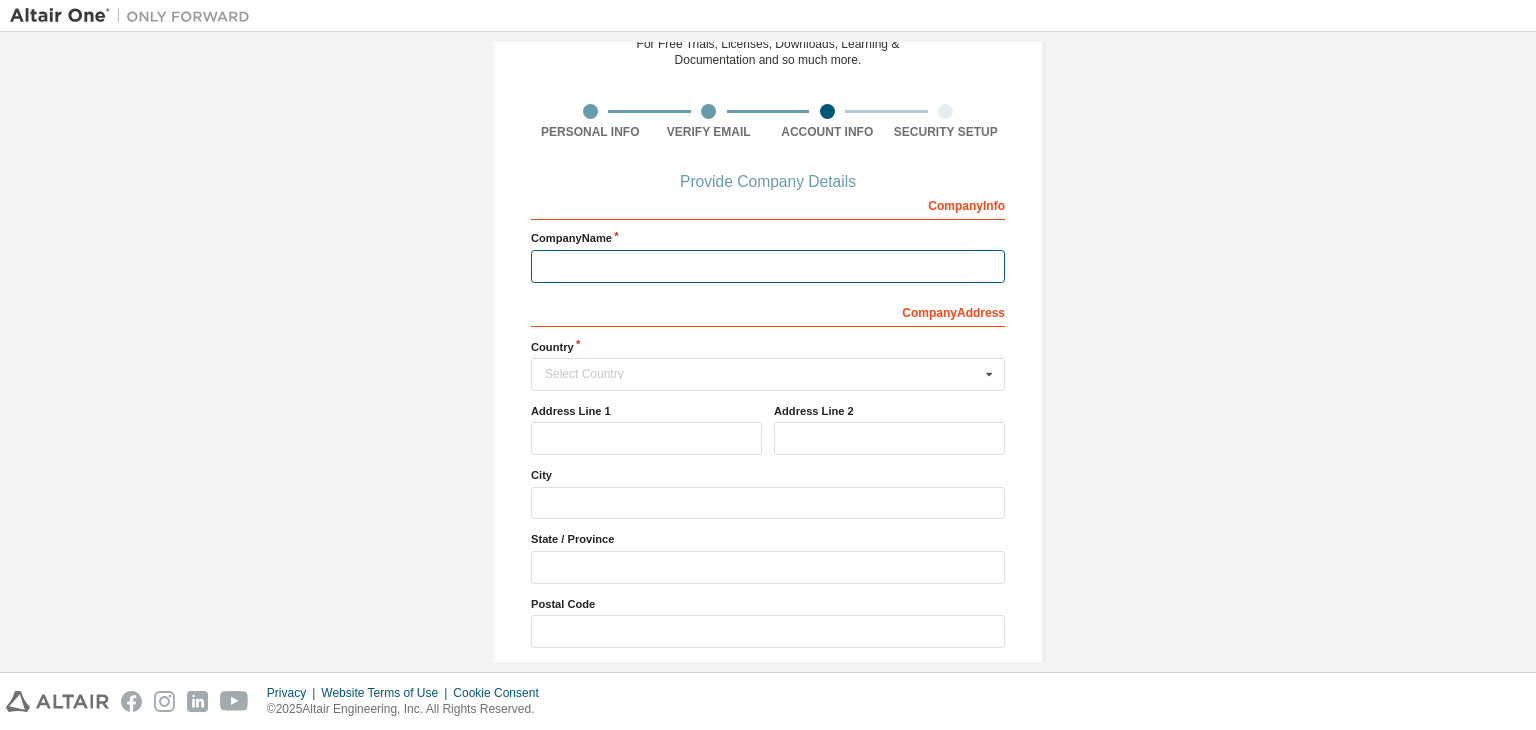 type on "**********" 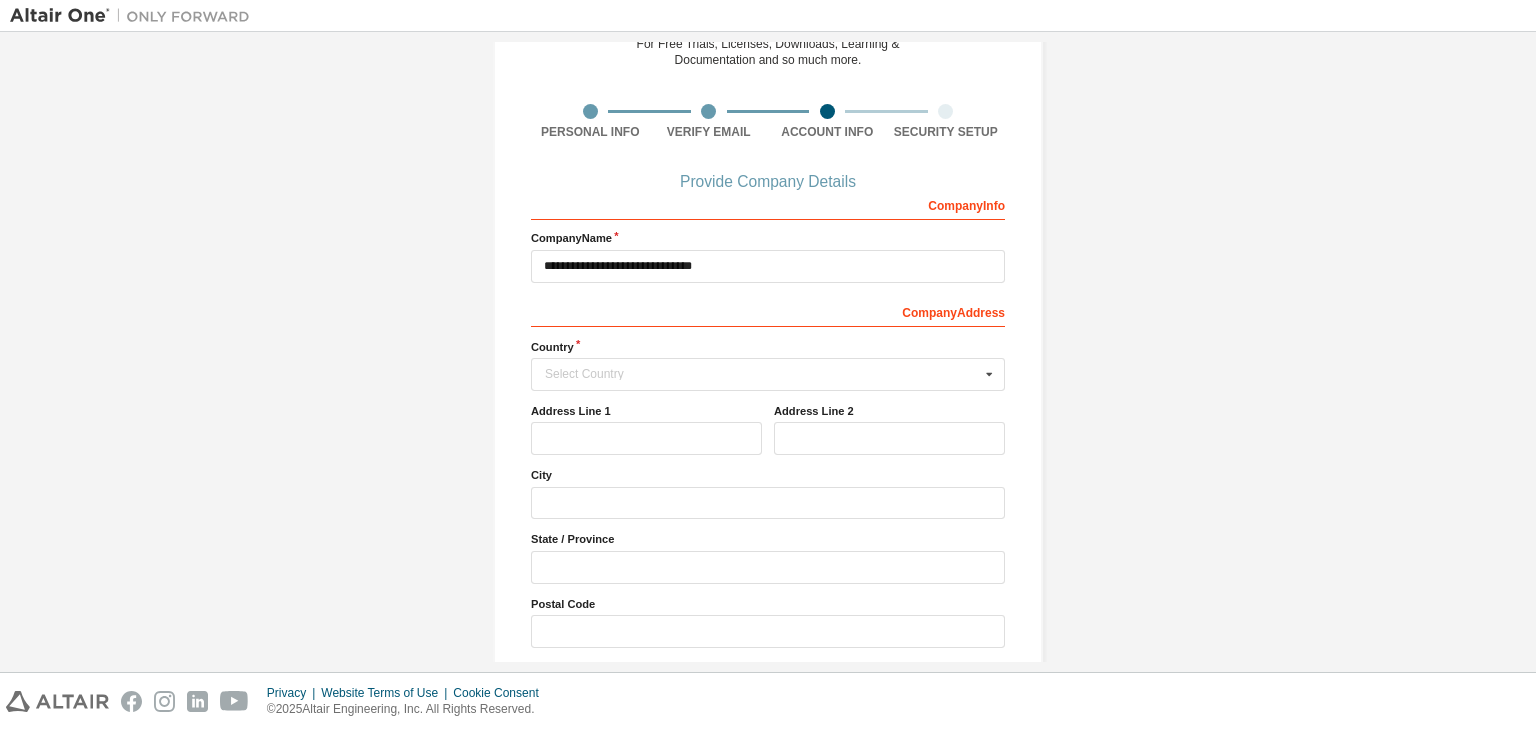 type 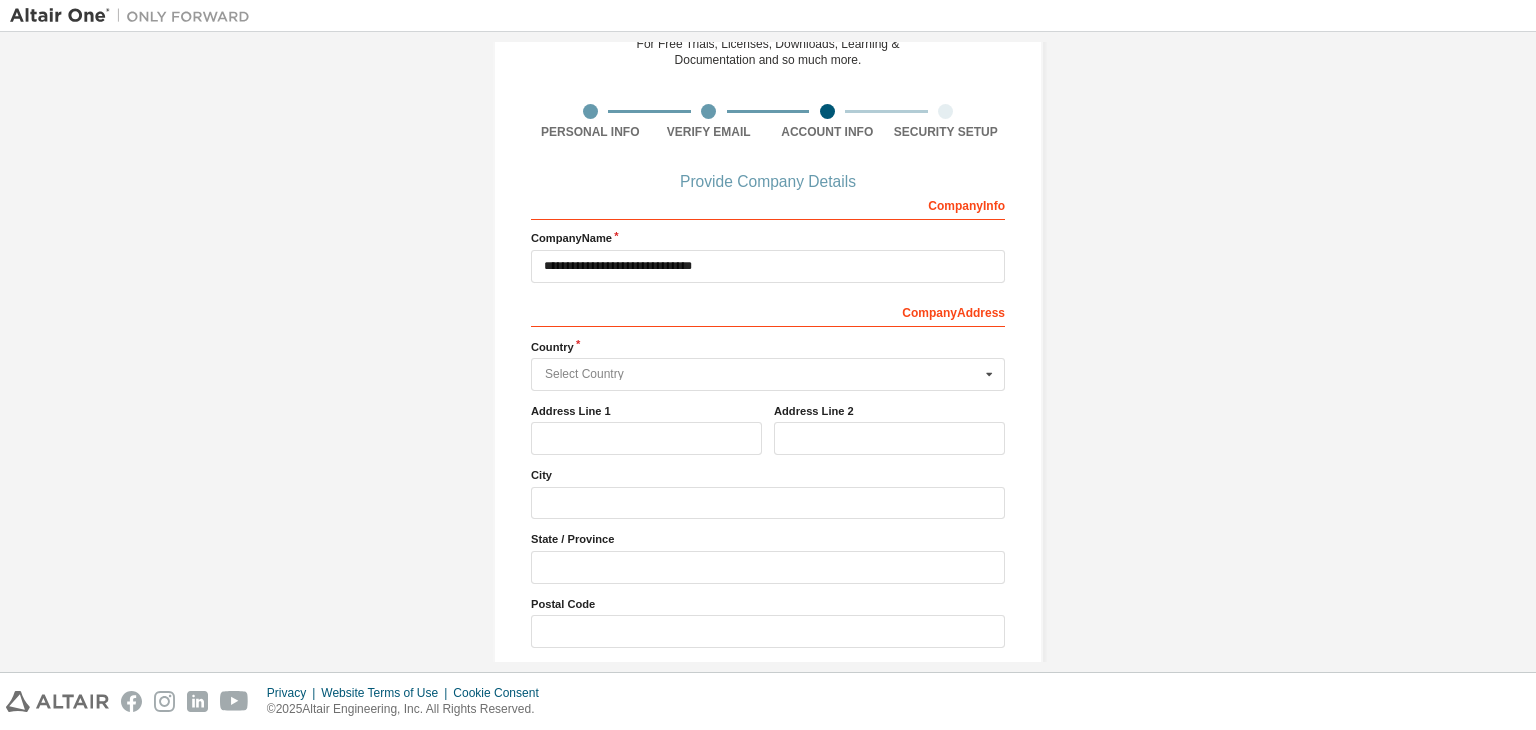 type on "*****" 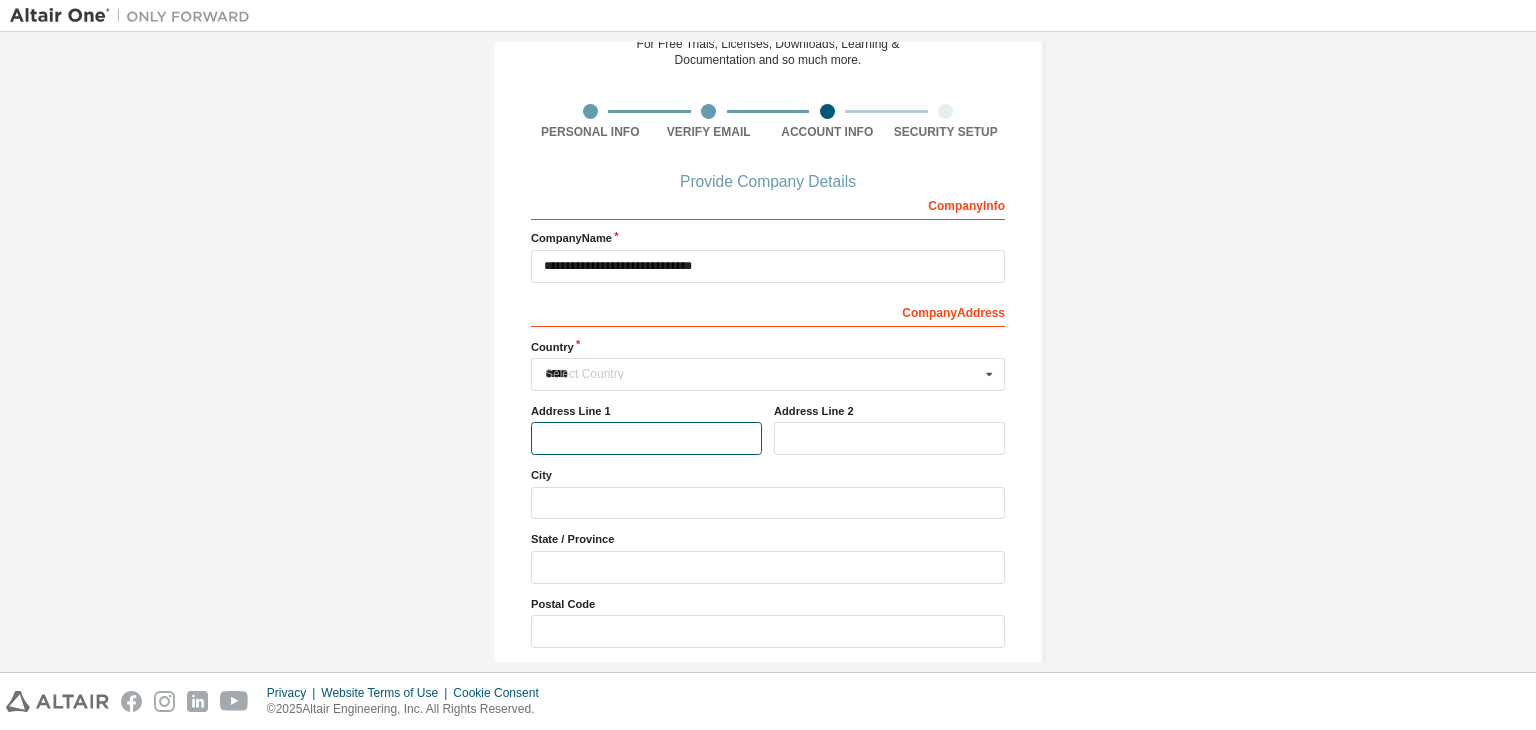 type on "**********" 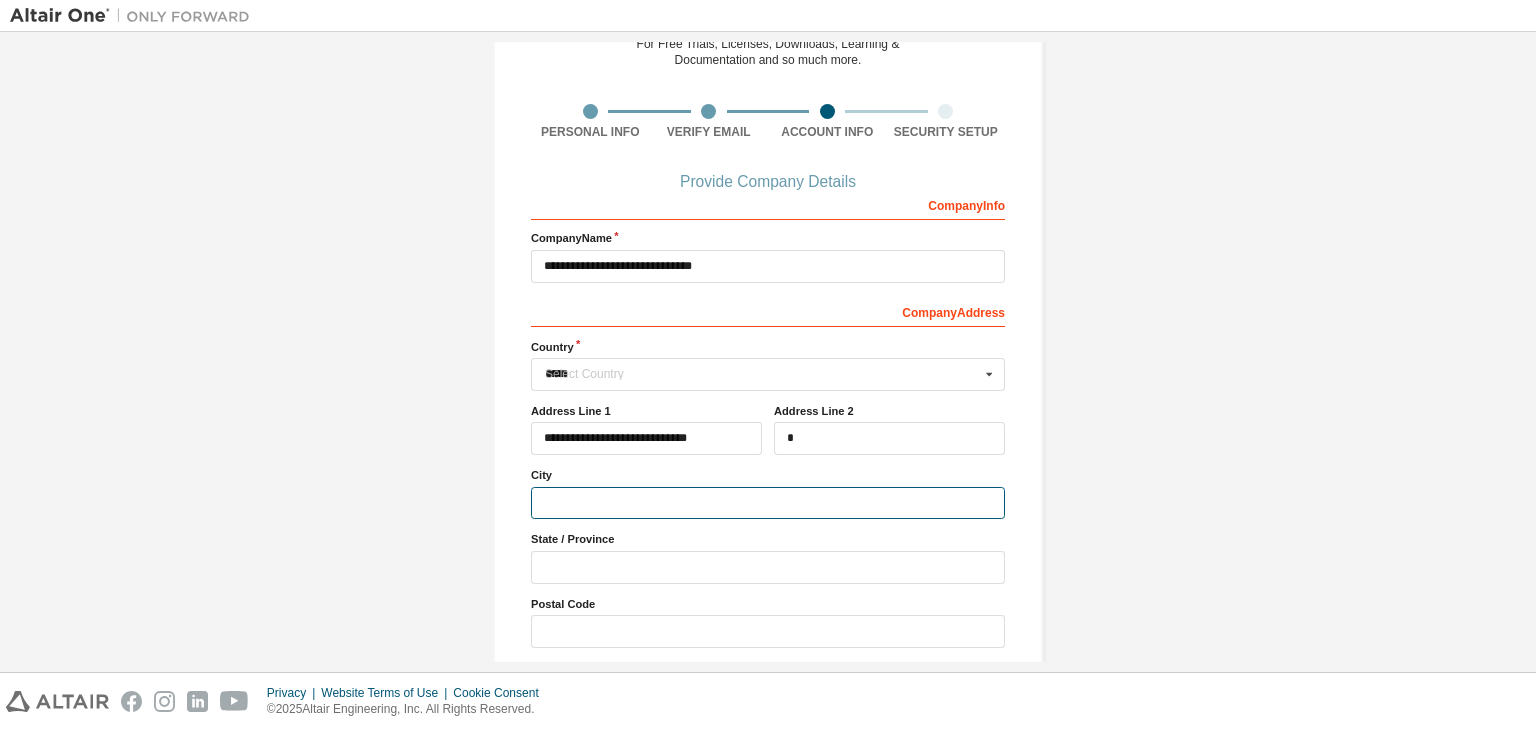 type on "*******" 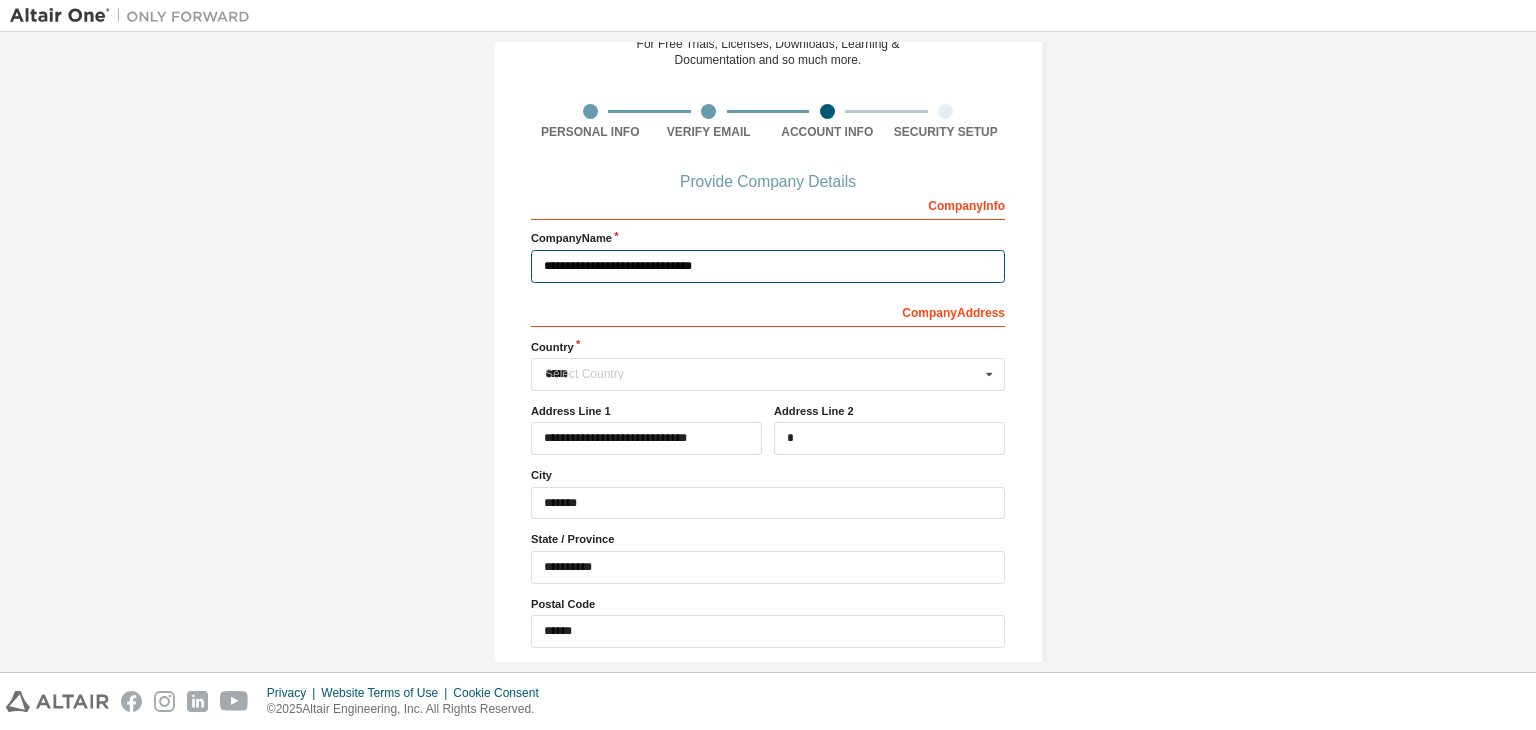 type 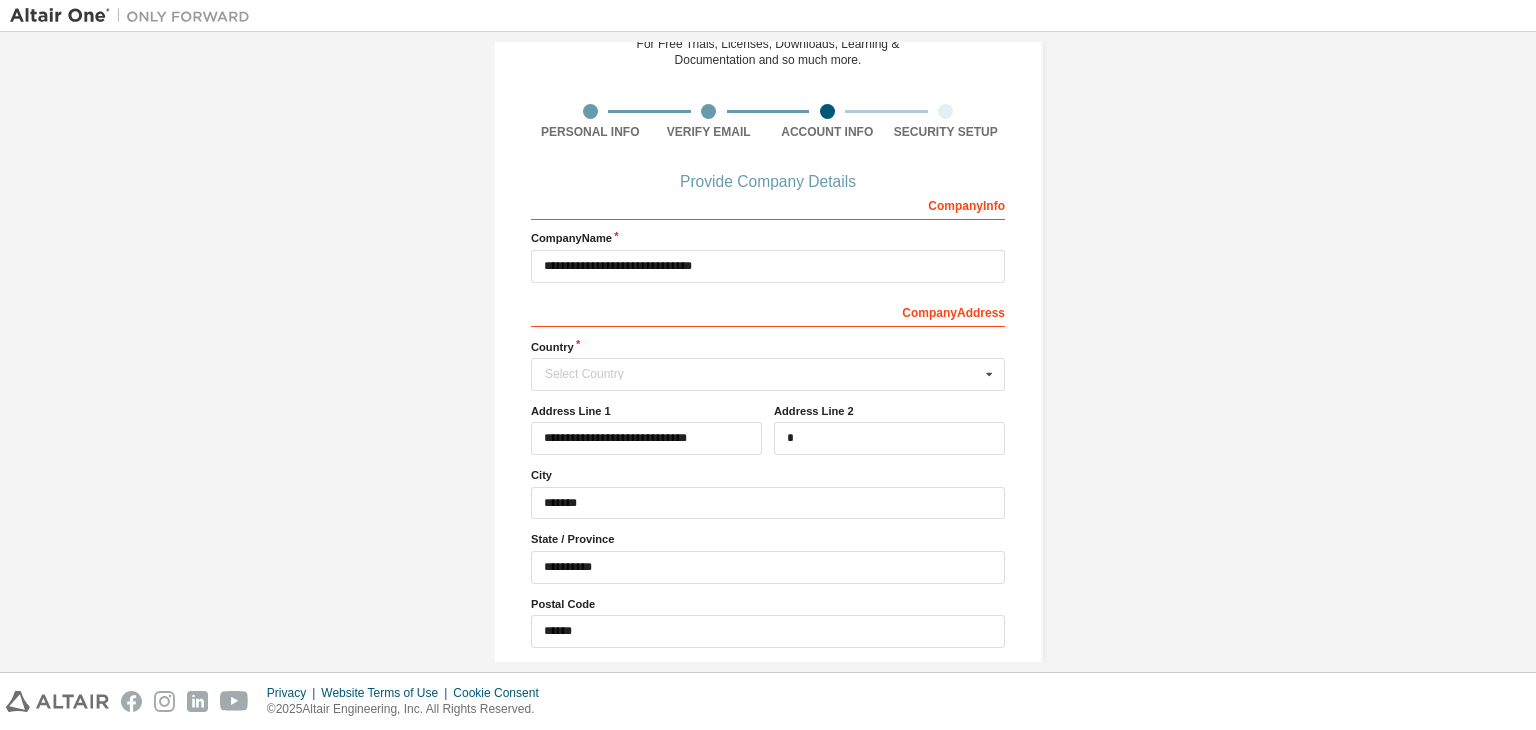 click on "**********" at bounding box center [768, 340] 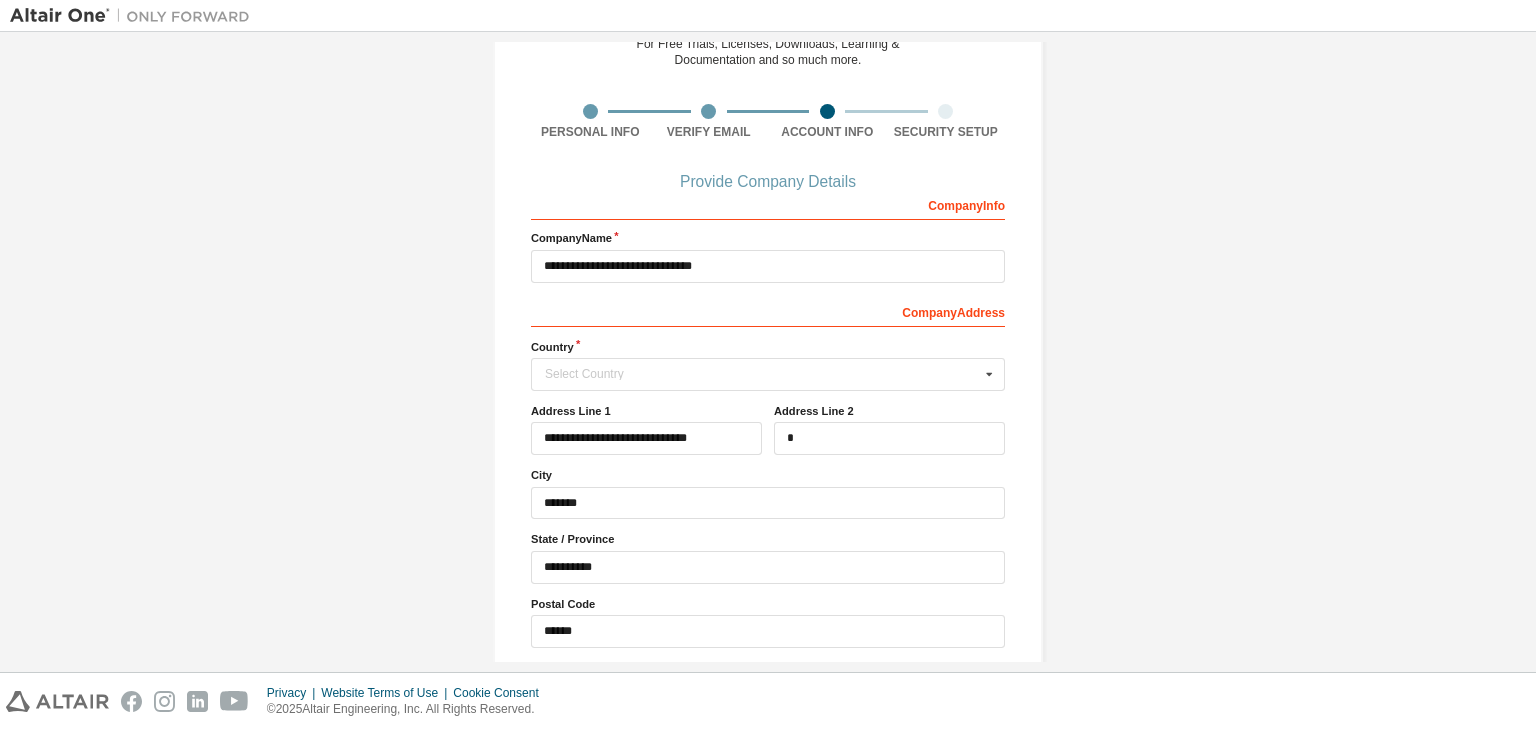 scroll, scrollTop: 180, scrollLeft: 0, axis: vertical 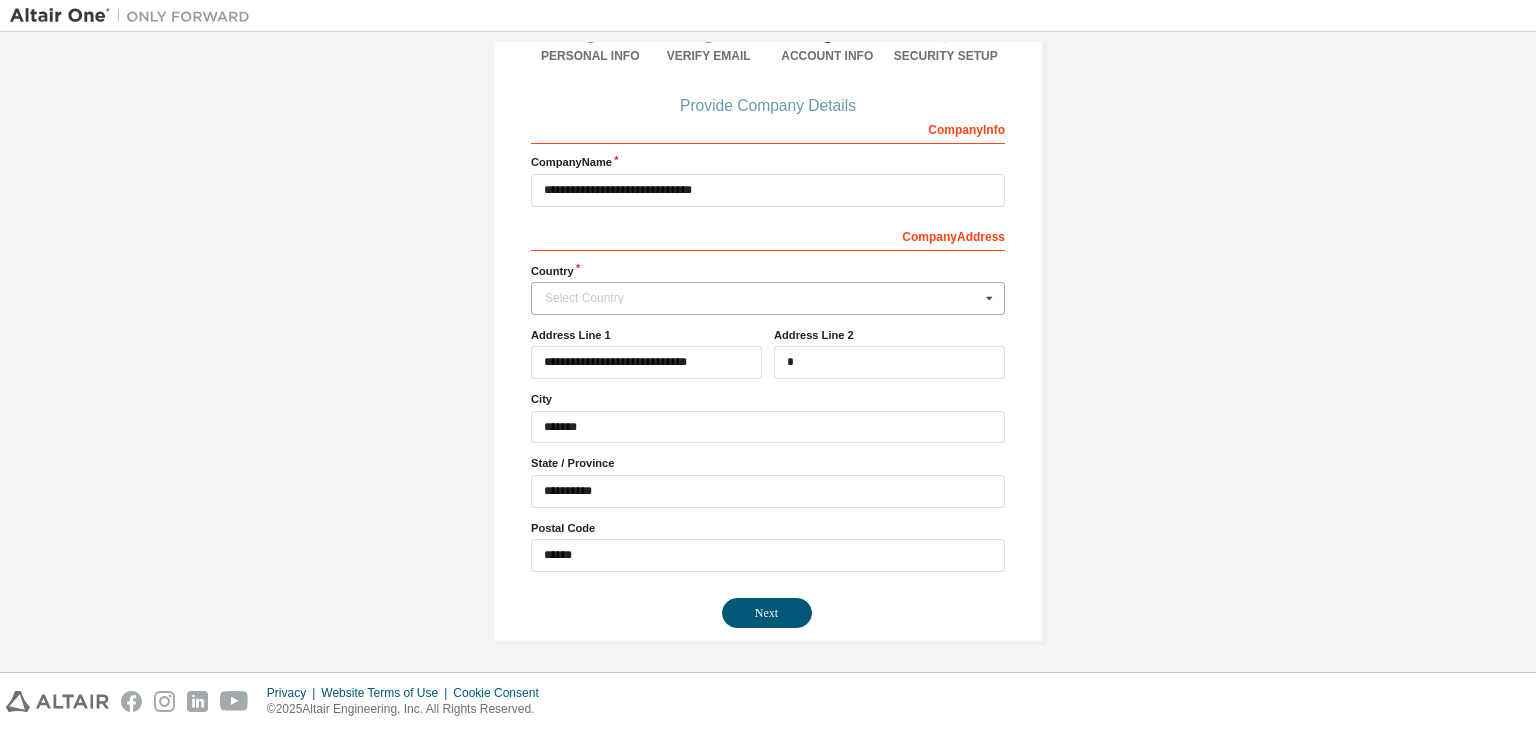 click at bounding box center [989, 298] 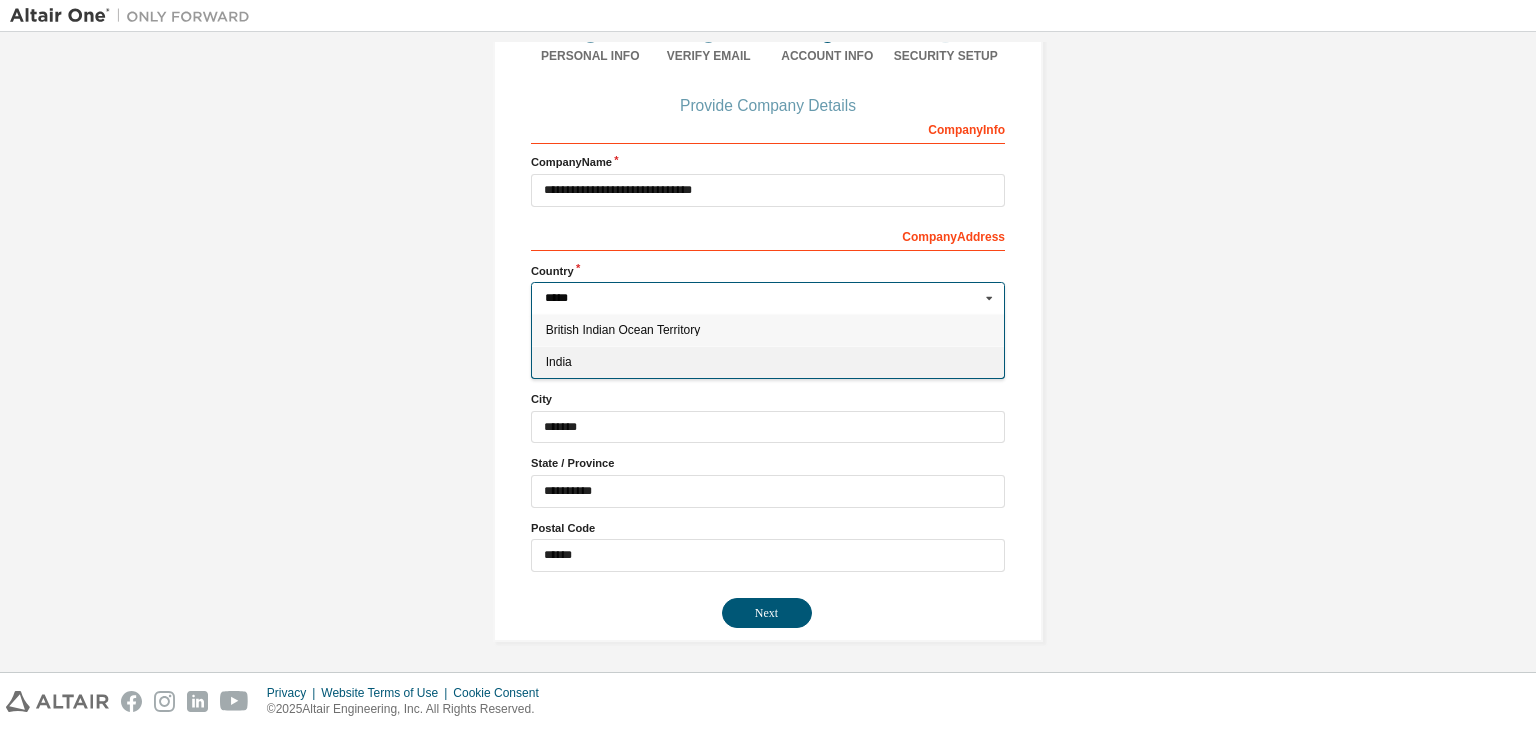 type on "*****" 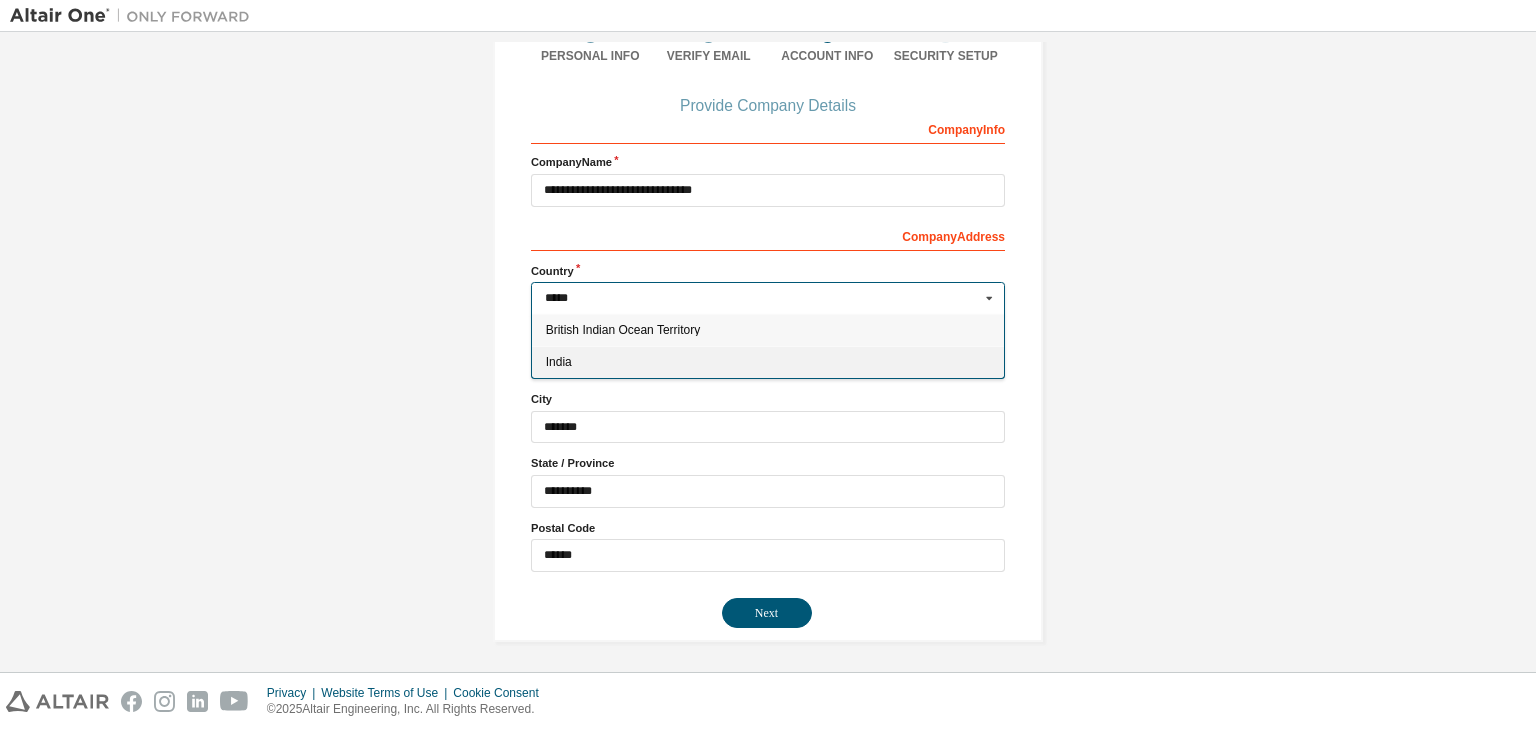 click on "India" at bounding box center (768, 362) 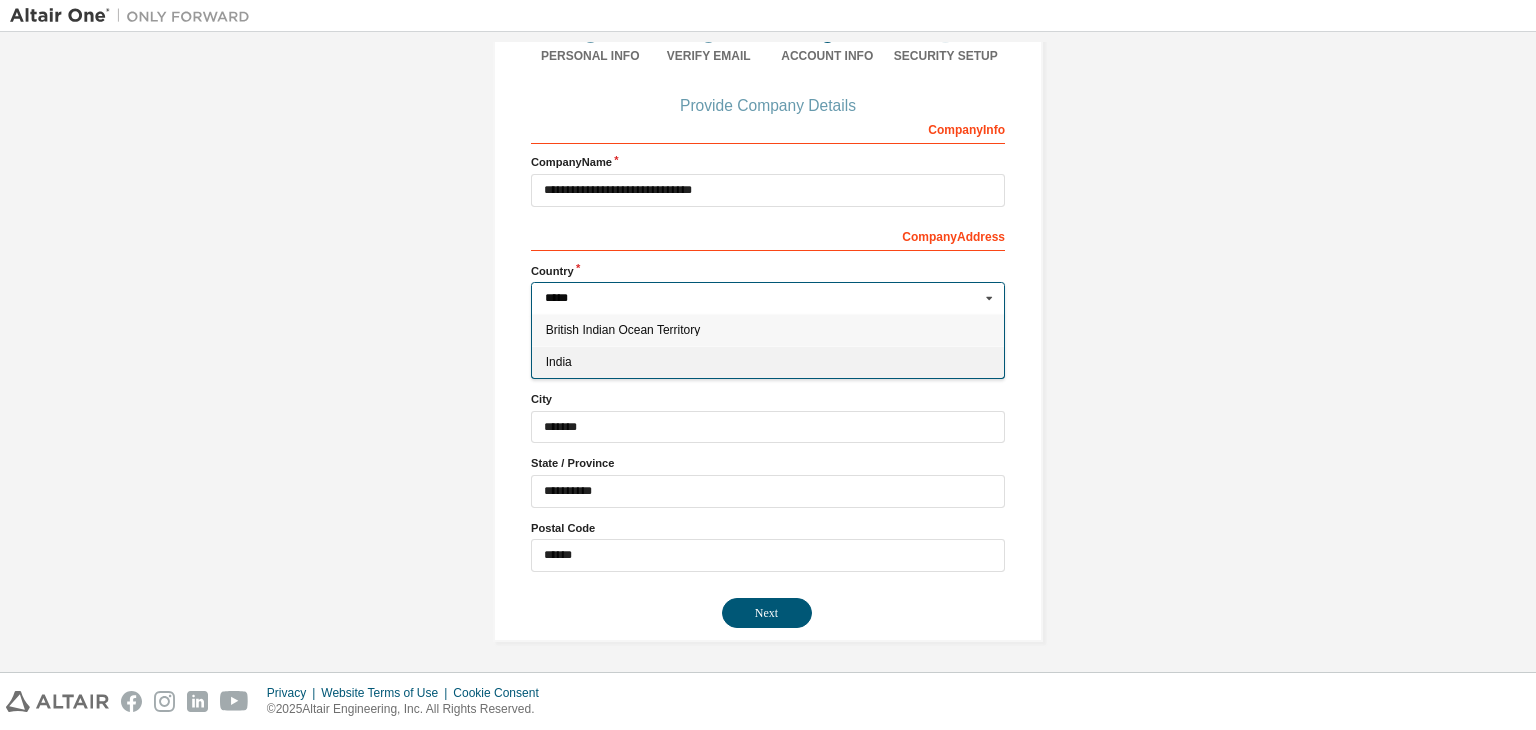 type on "***" 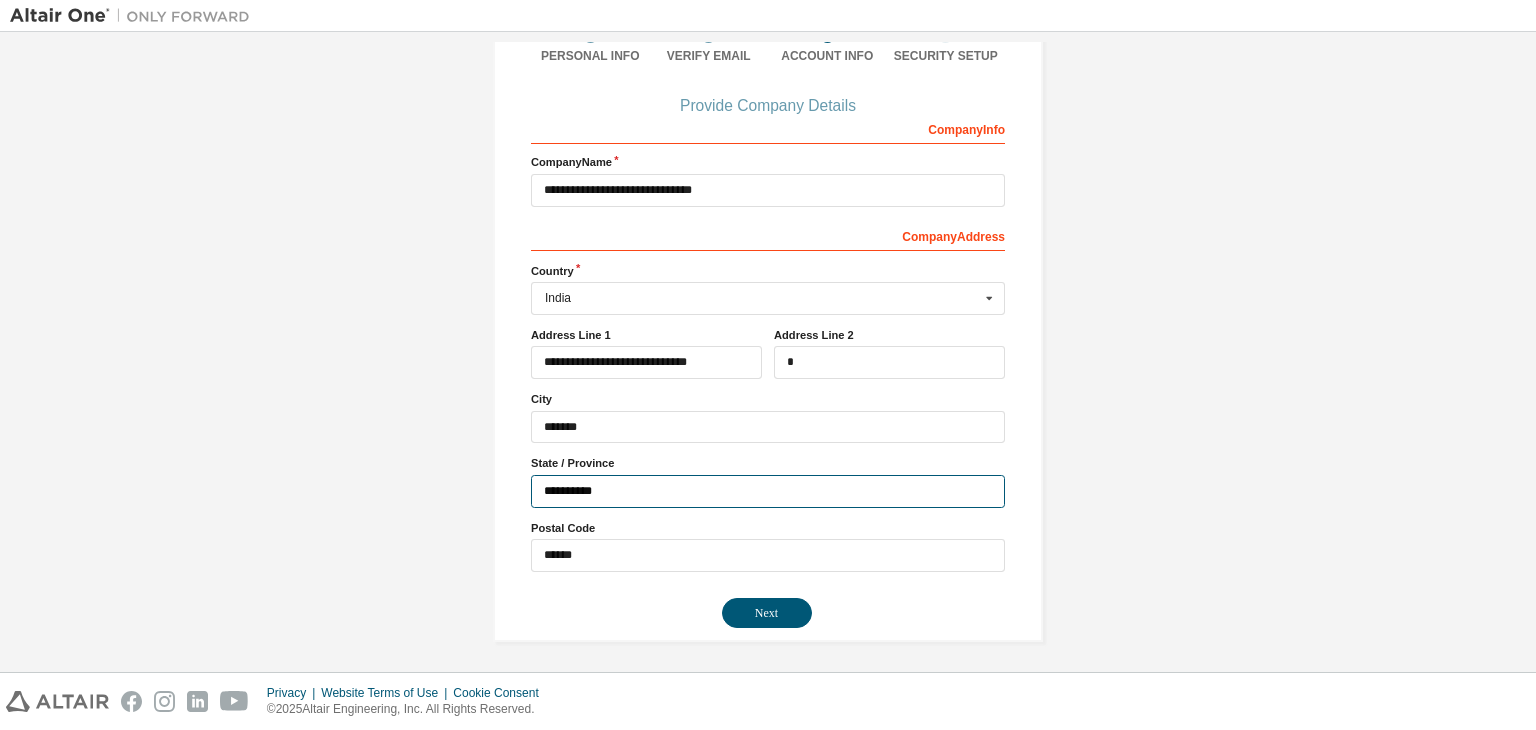 click on "**********" at bounding box center [768, 491] 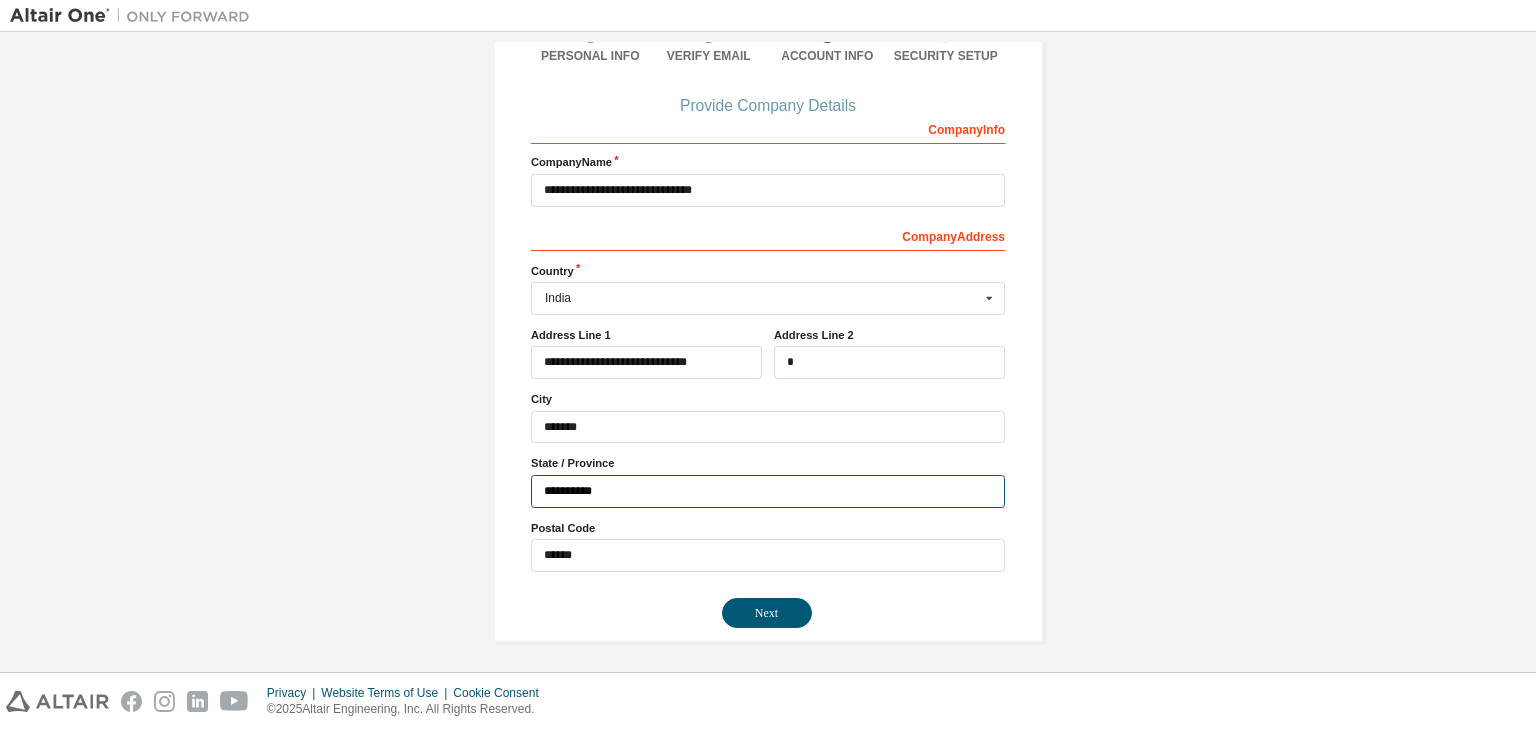 click on "**********" at bounding box center [768, 491] 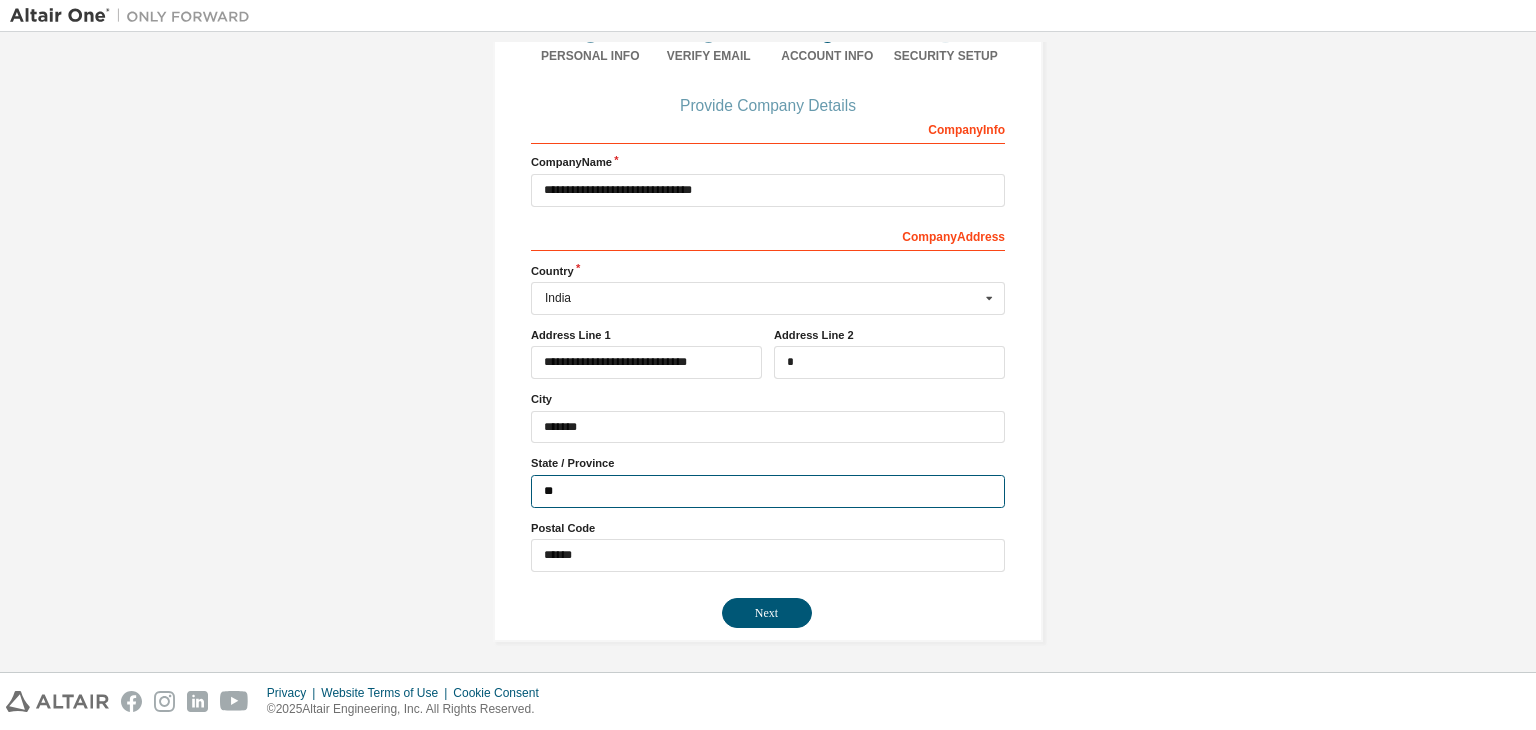 type on "*" 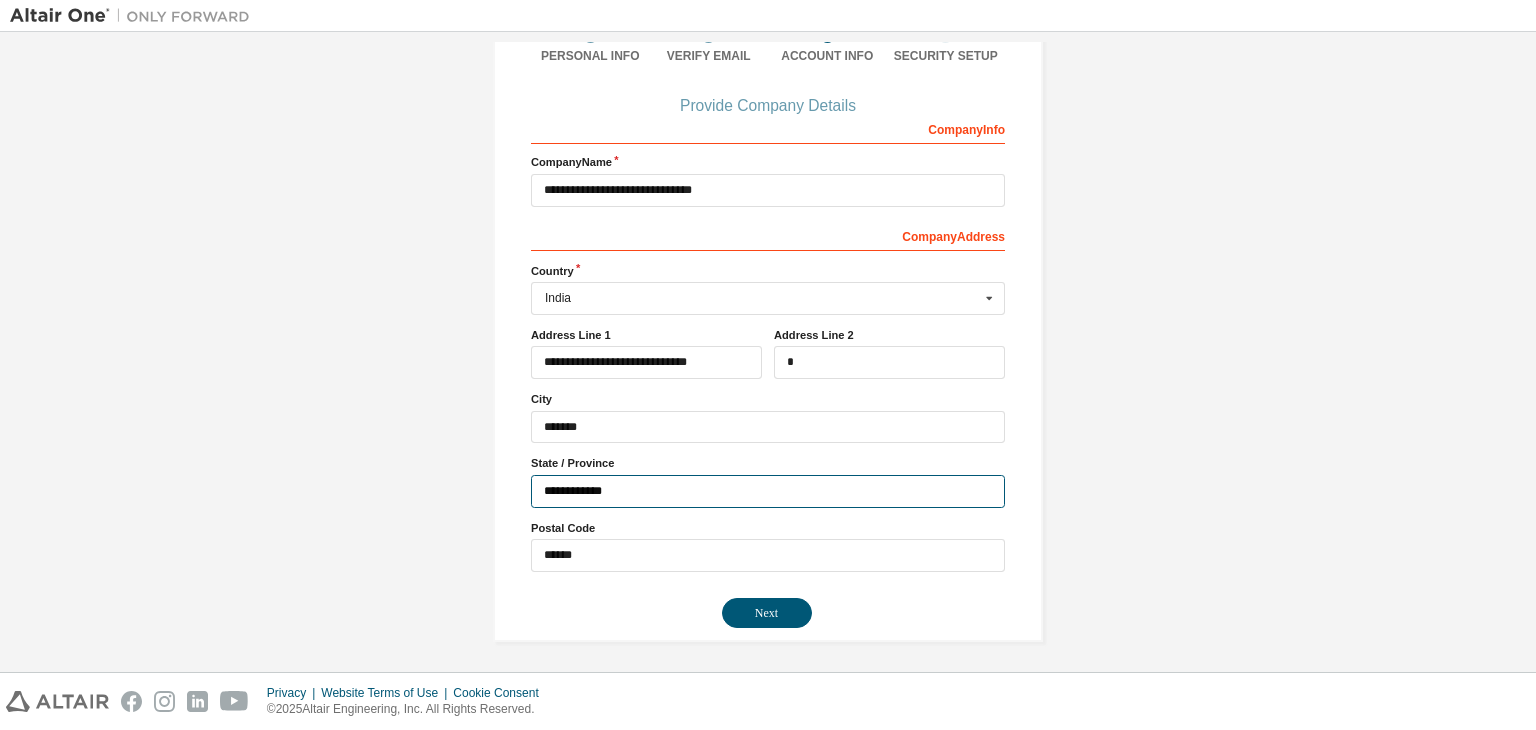 click on "**********" at bounding box center (768, 491) 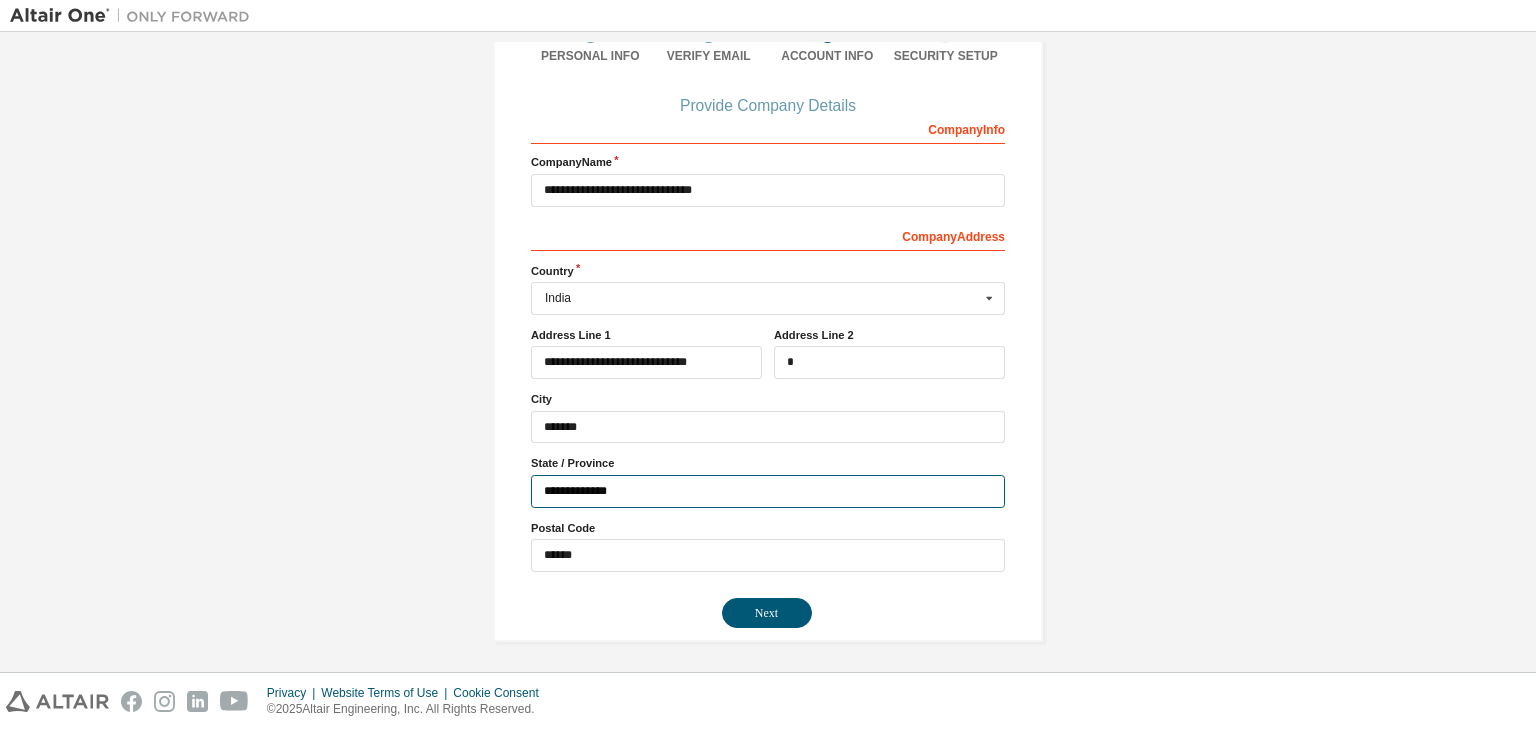 type on "**********" 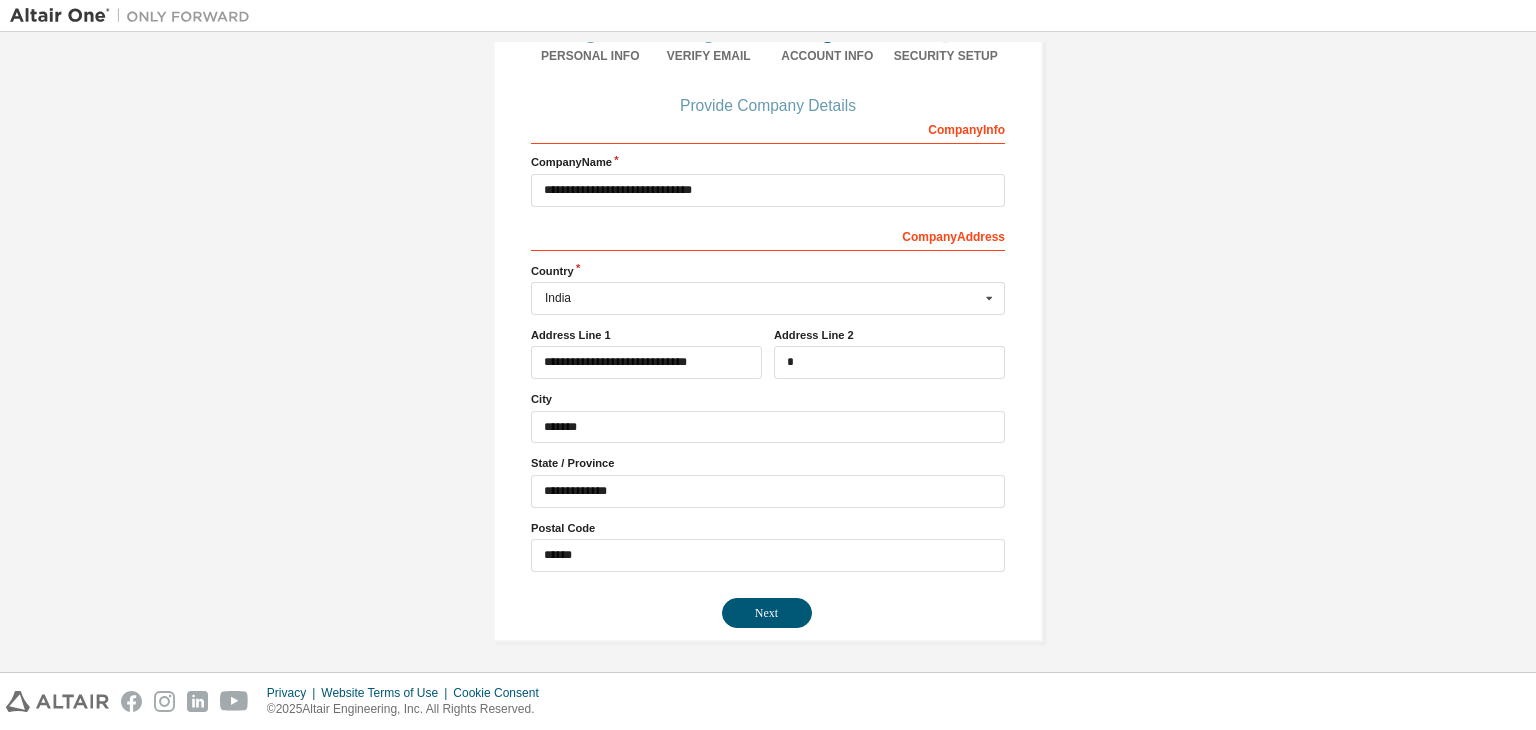 click on "**********" at bounding box center (768, 264) 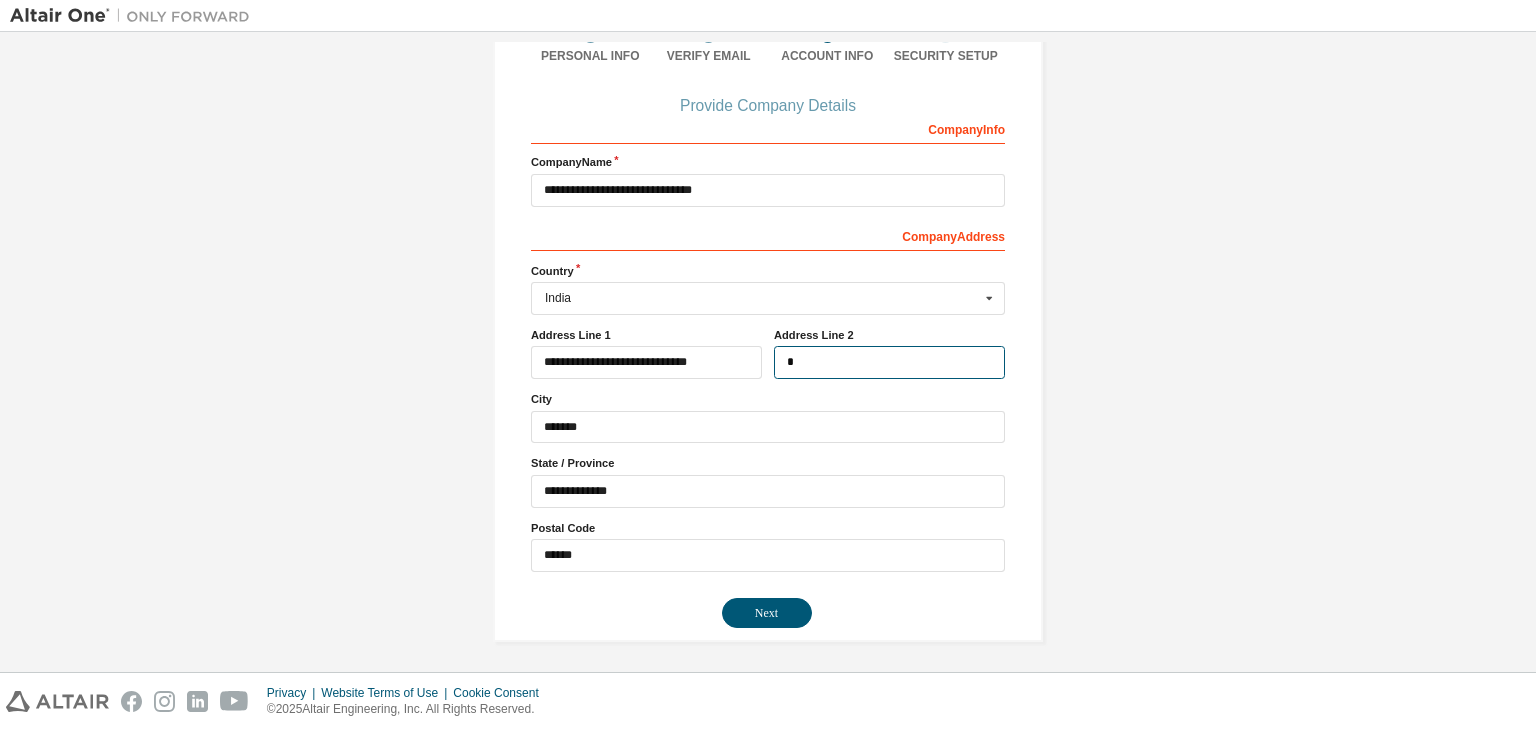 click on "*" at bounding box center (889, 362) 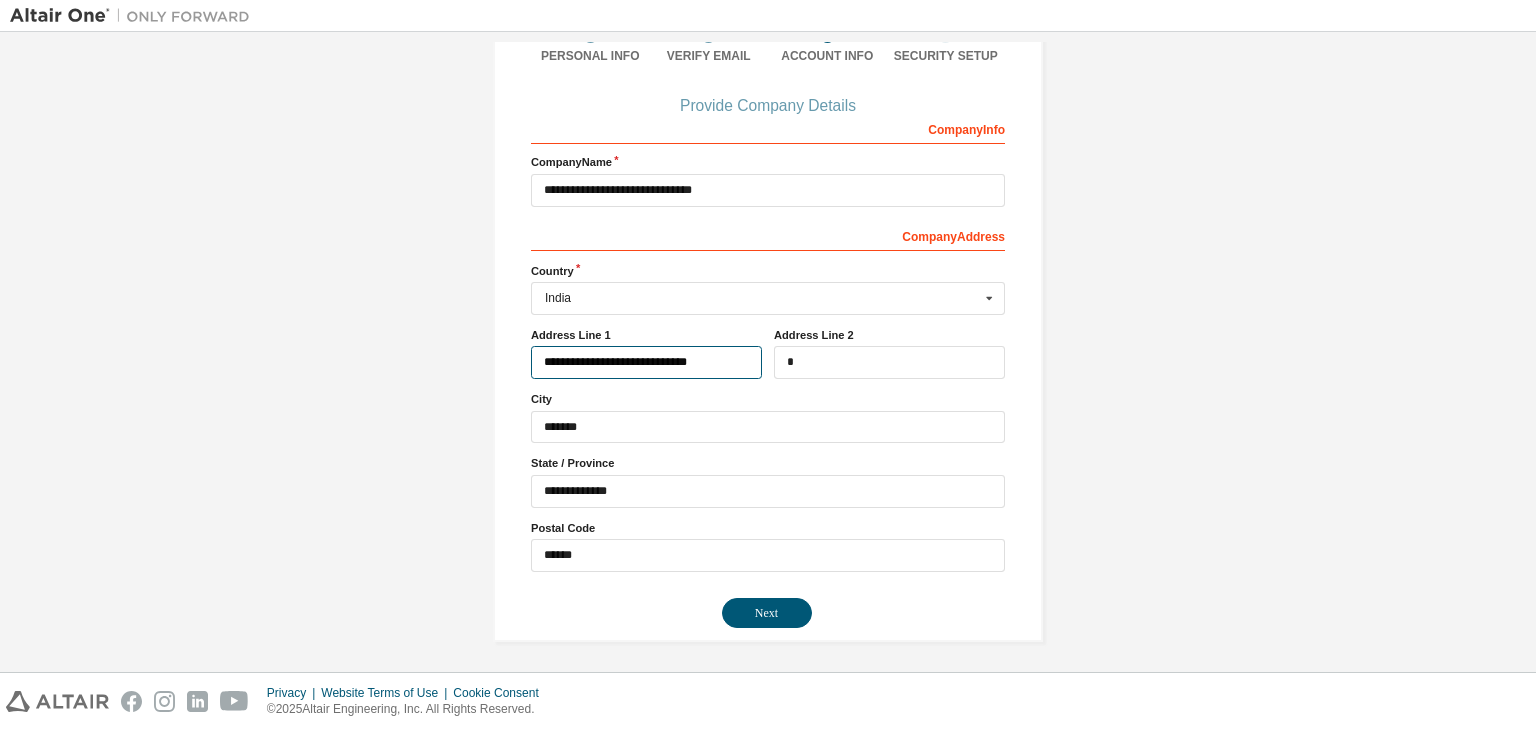 drag, startPoint x: 717, startPoint y: 357, endPoint x: 596, endPoint y: 373, distance: 122.05327 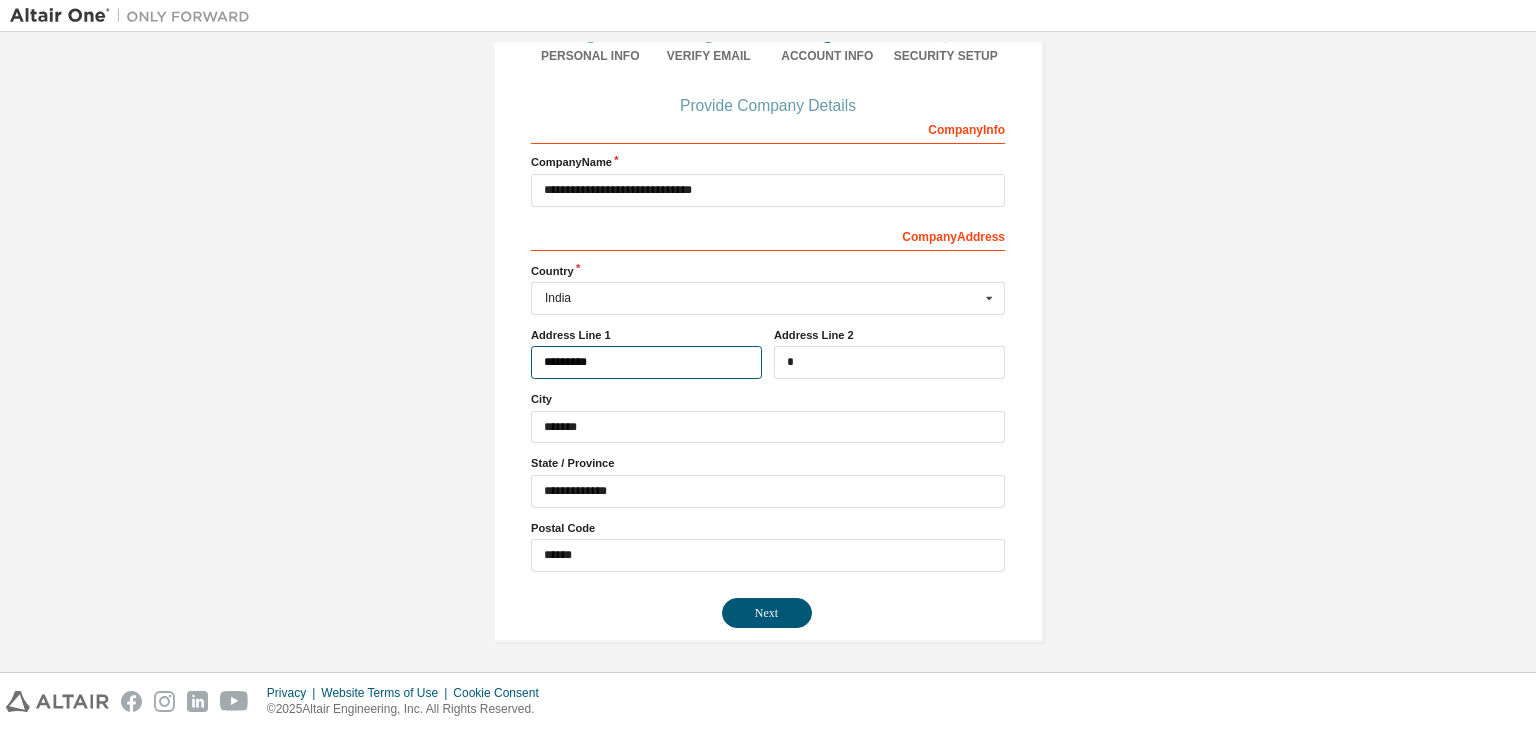 type on "********" 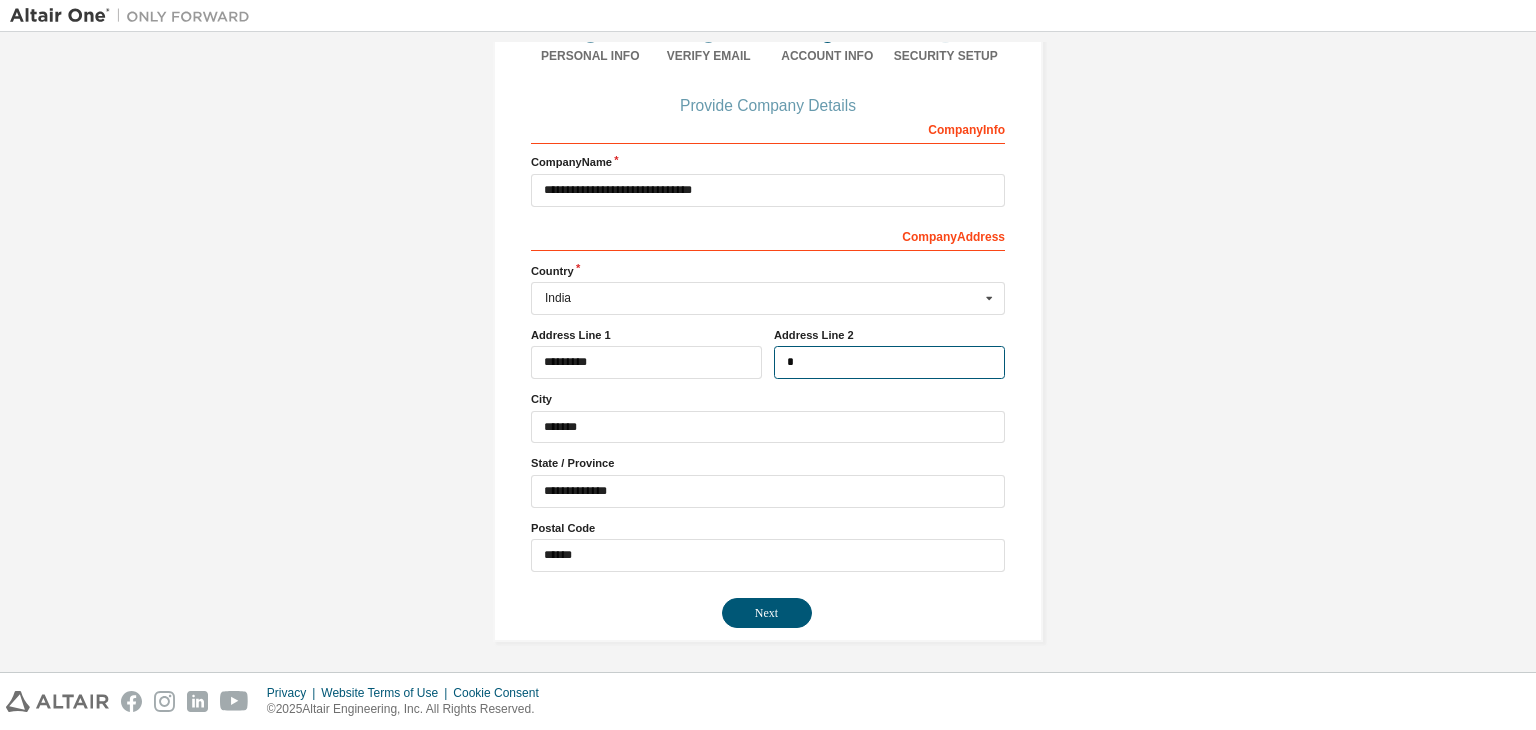 click on "*" at bounding box center (889, 362) 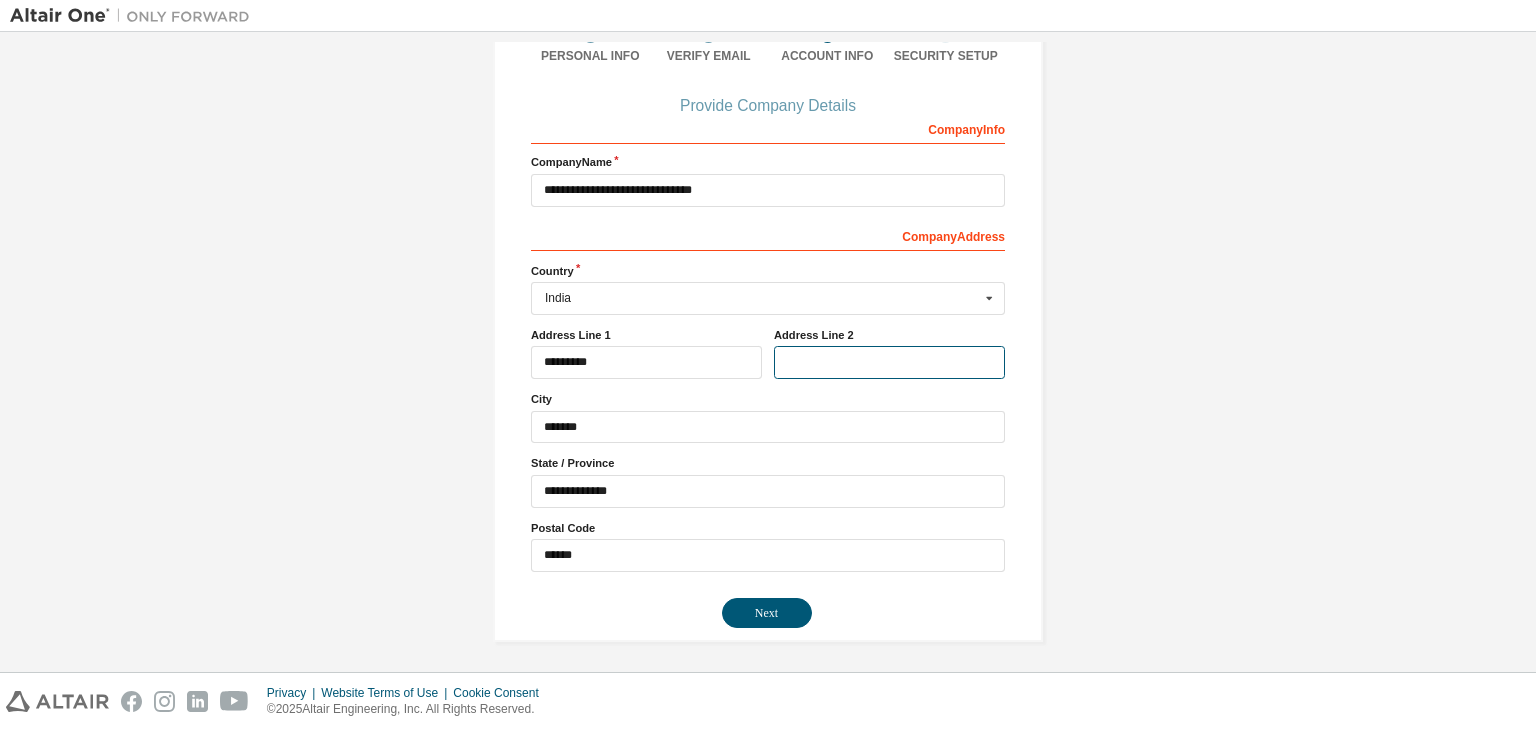 paste on "**********" 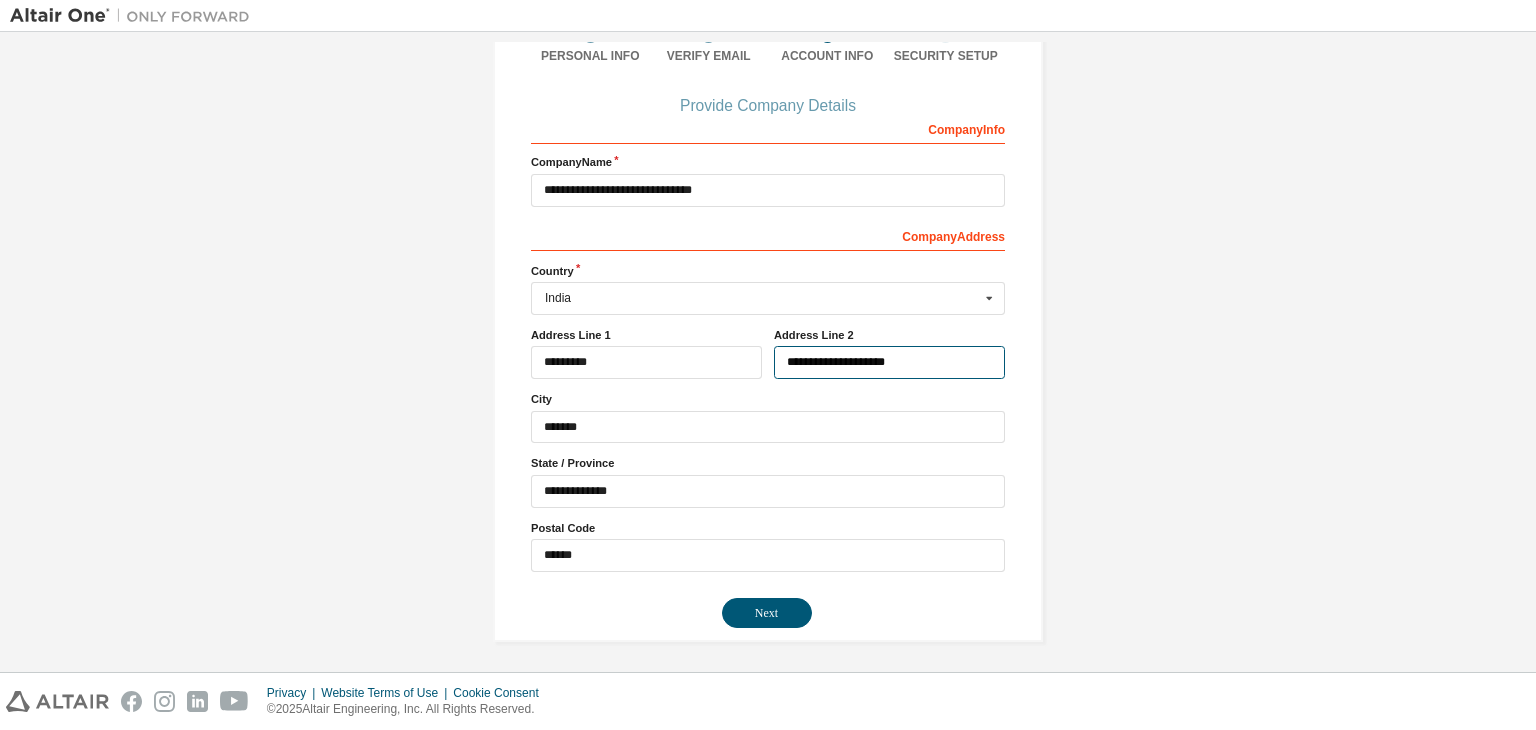 drag, startPoint x: 912, startPoint y: 363, endPoint x: 768, endPoint y: 369, distance: 144.12494 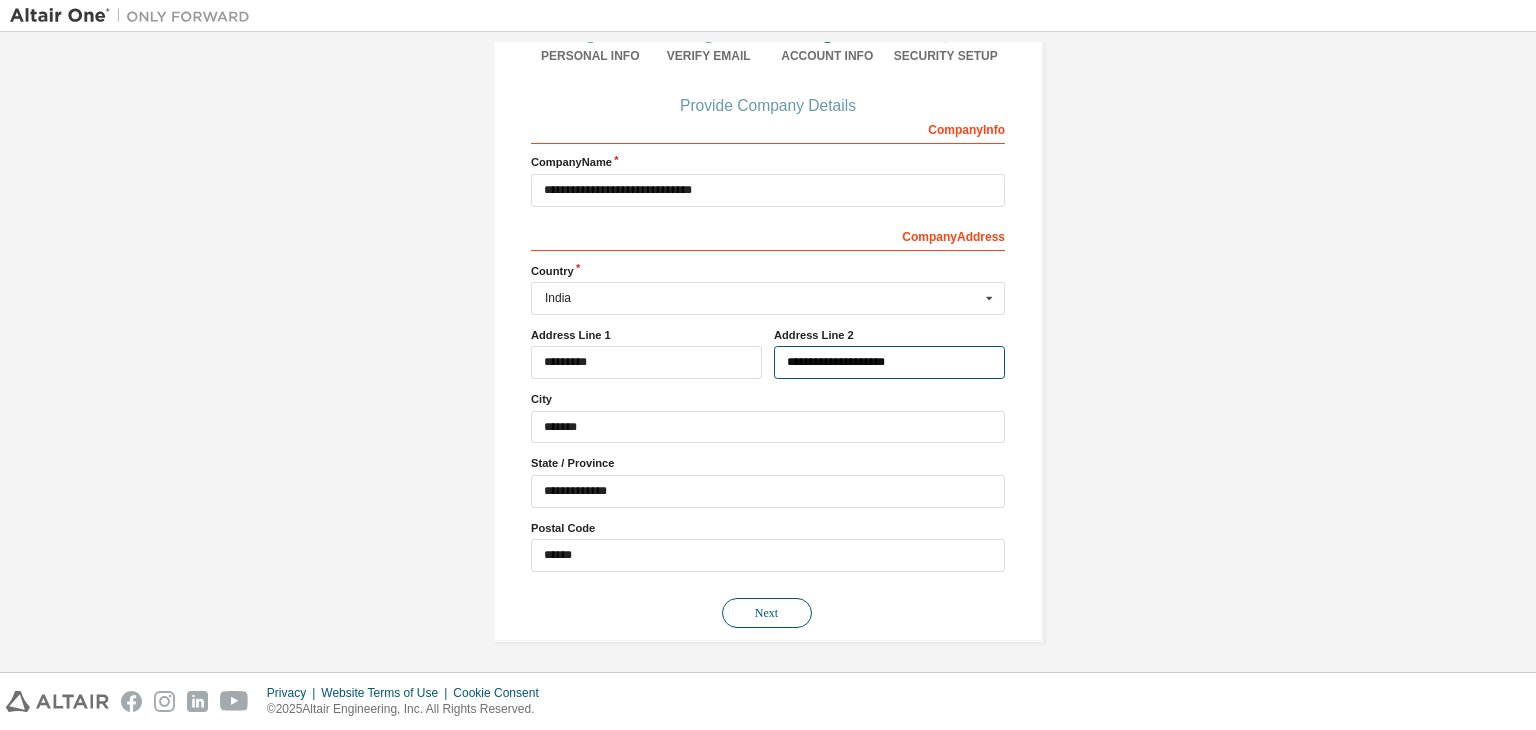 type on "**********" 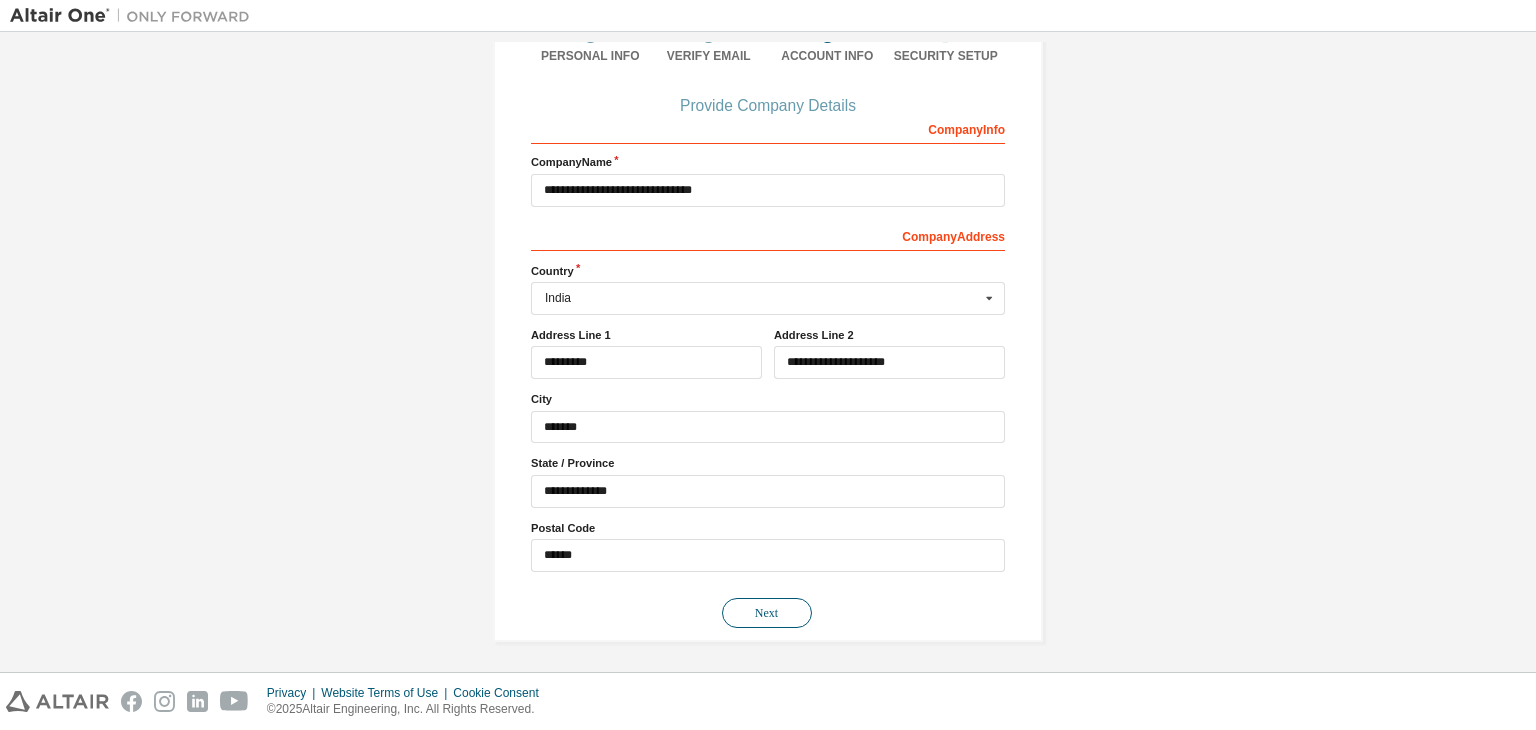 click on "Next" at bounding box center (767, 613) 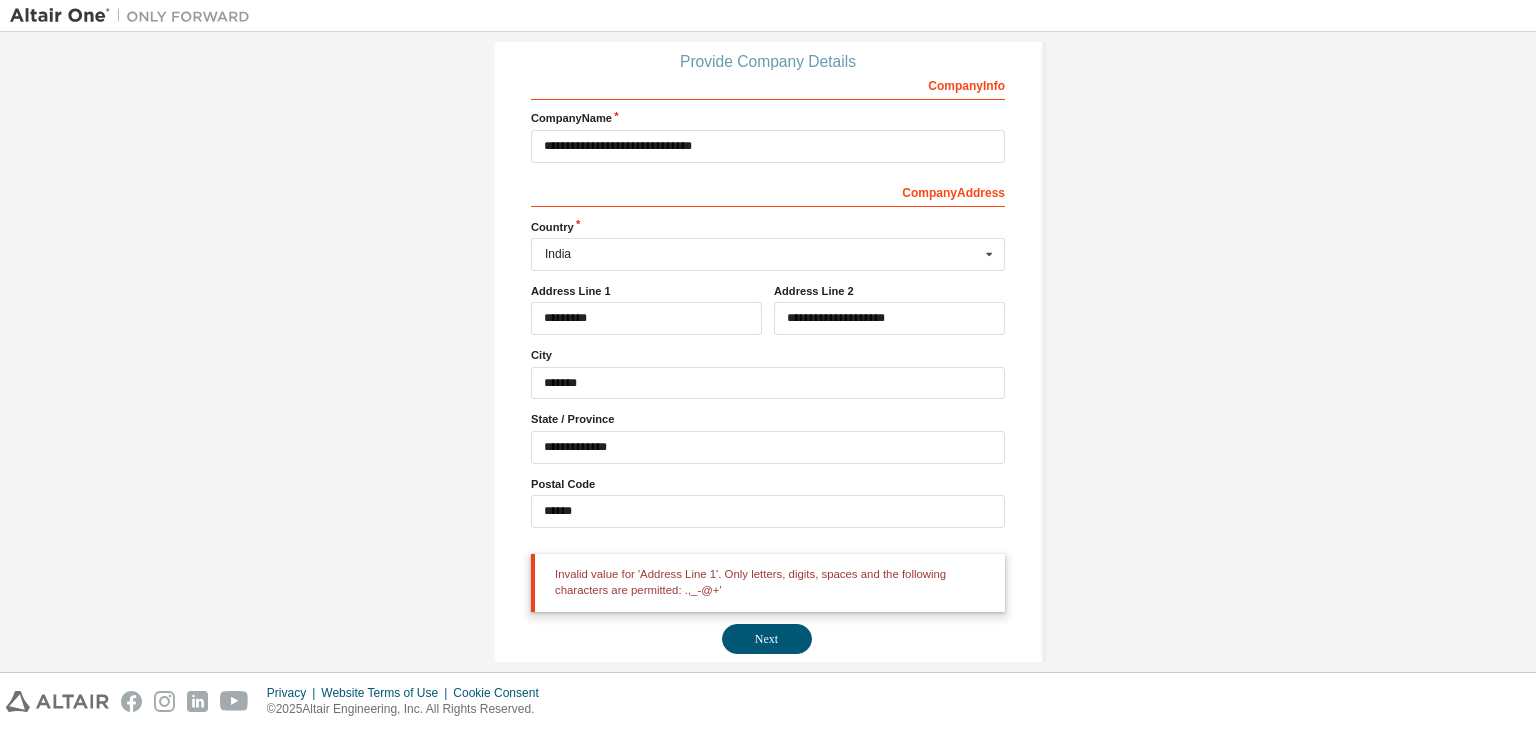 scroll, scrollTop: 249, scrollLeft: 0, axis: vertical 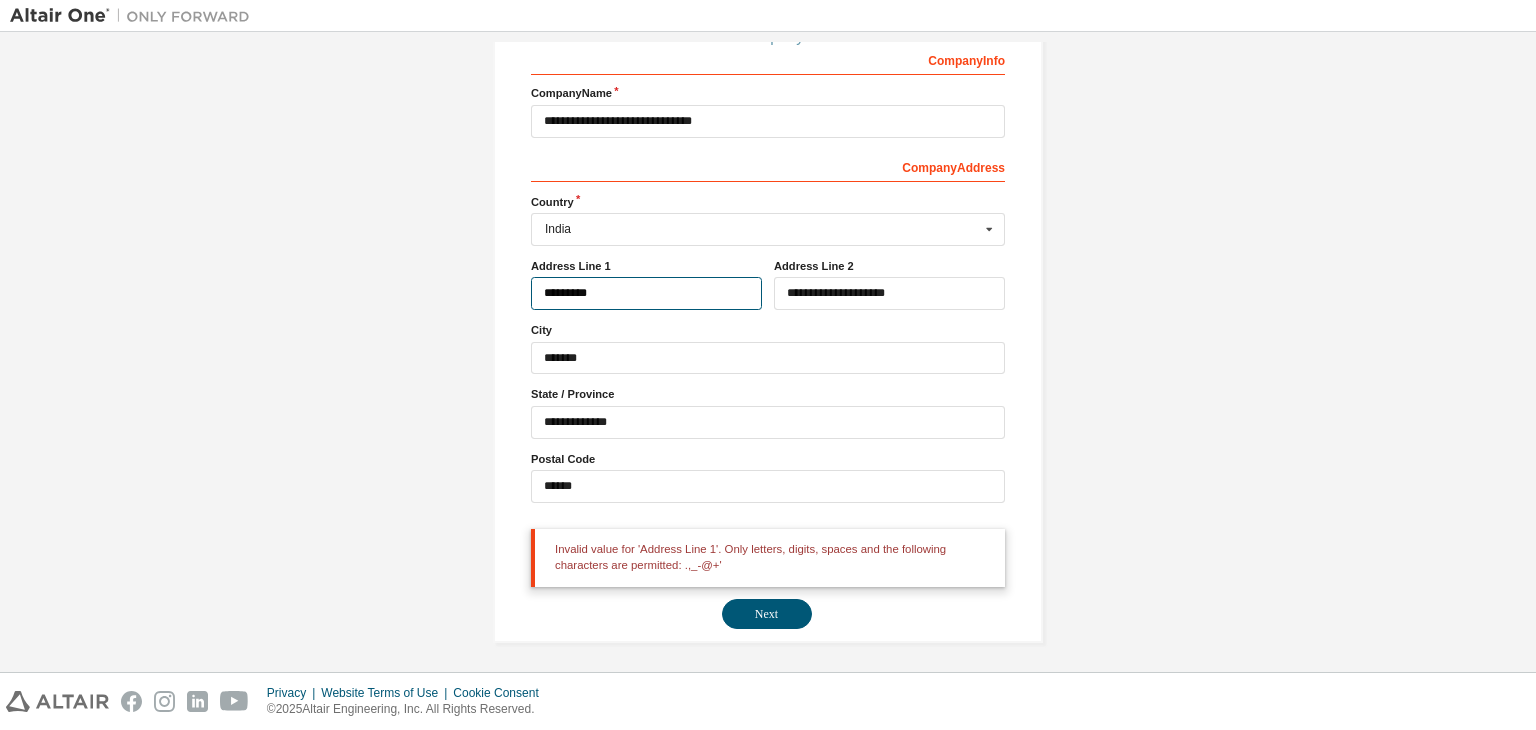 click on "********" at bounding box center (646, 293) 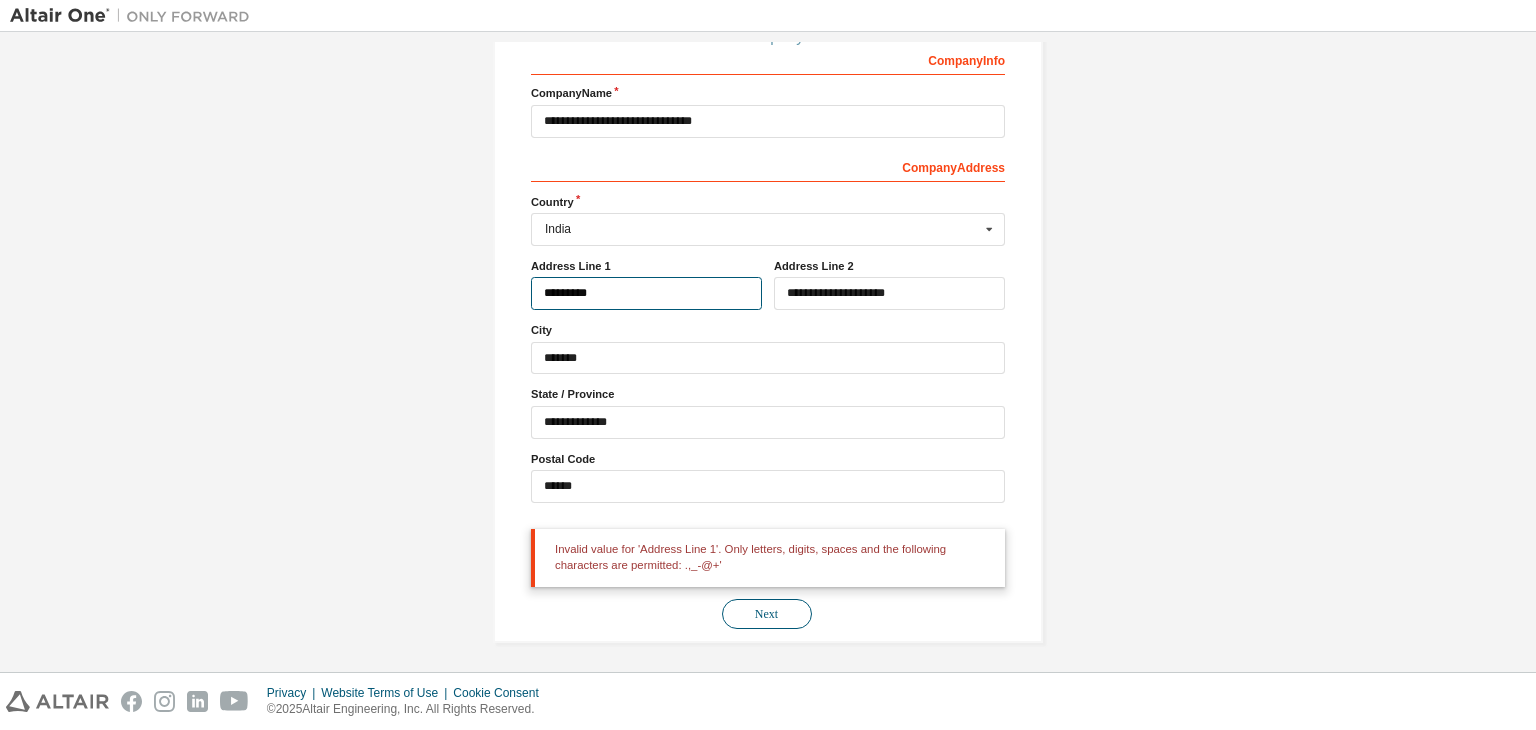 type on "********" 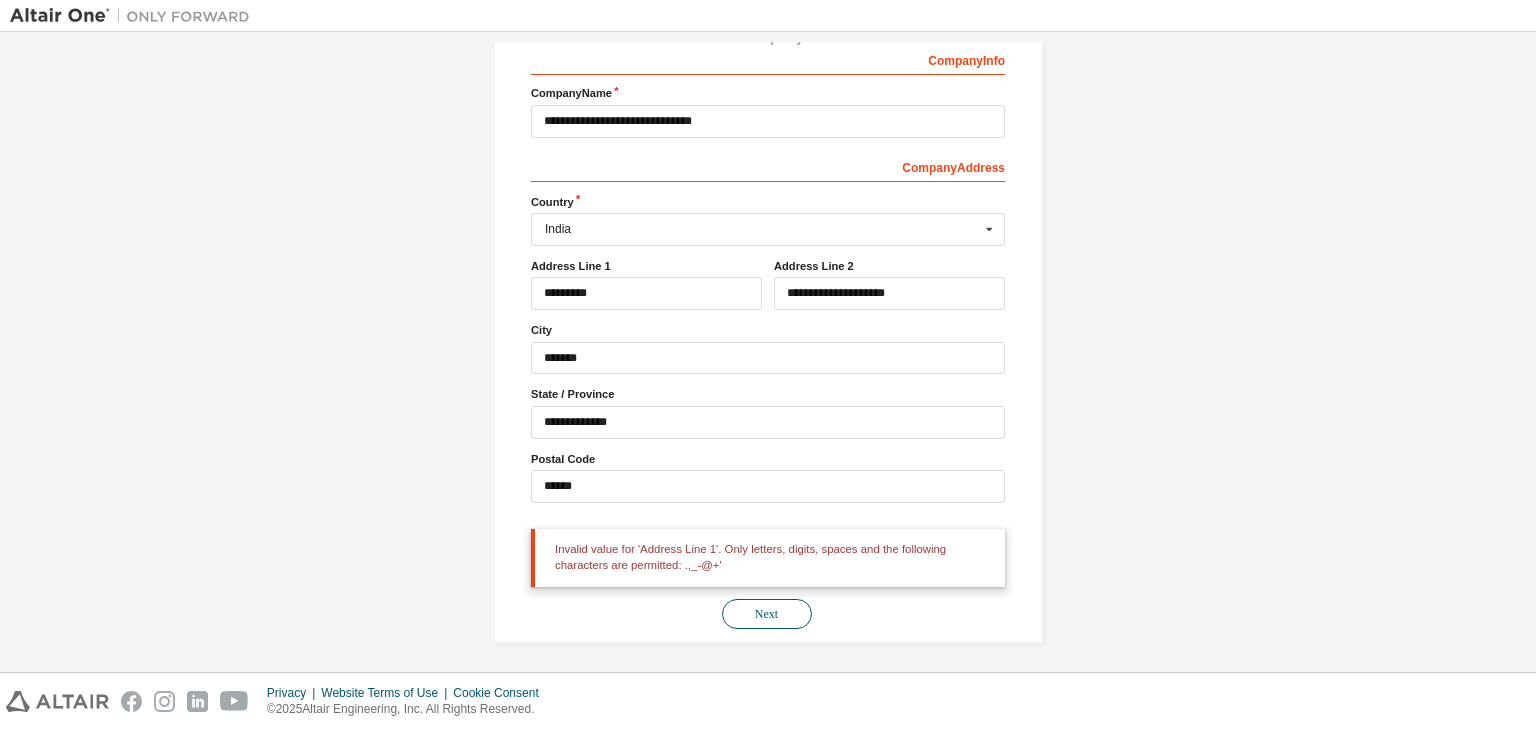 click on "Next" at bounding box center (767, 614) 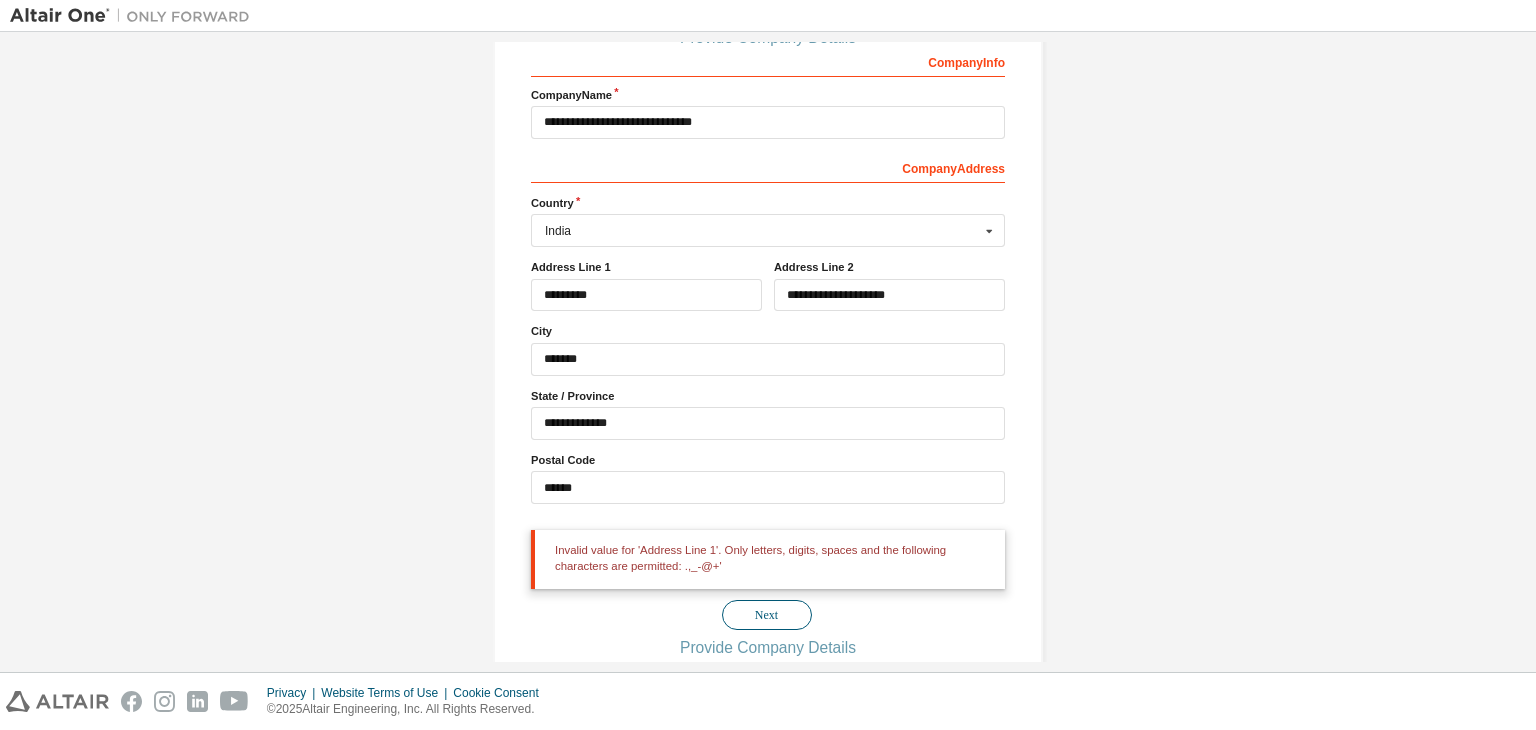 scroll, scrollTop: 0, scrollLeft: 0, axis: both 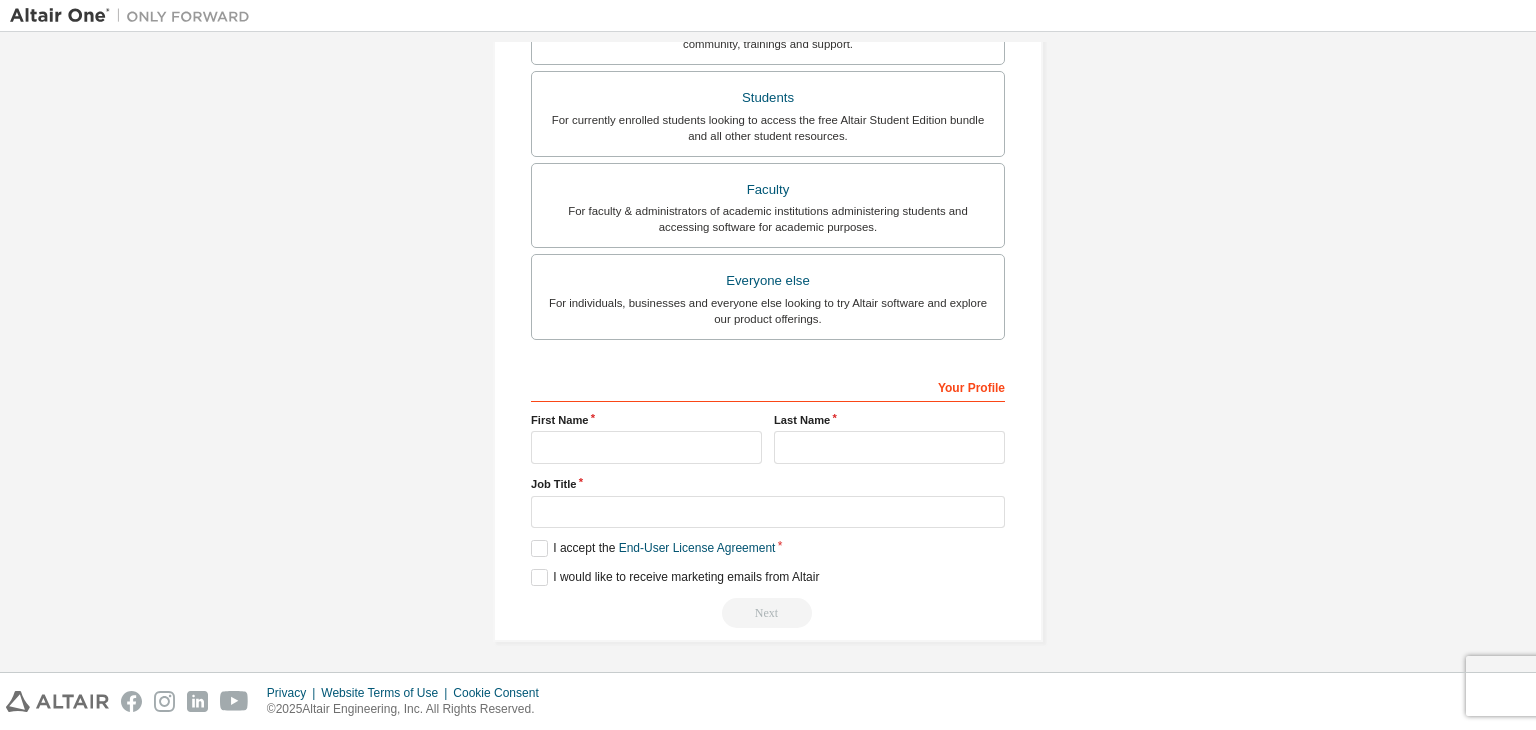click at bounding box center (135, 16) 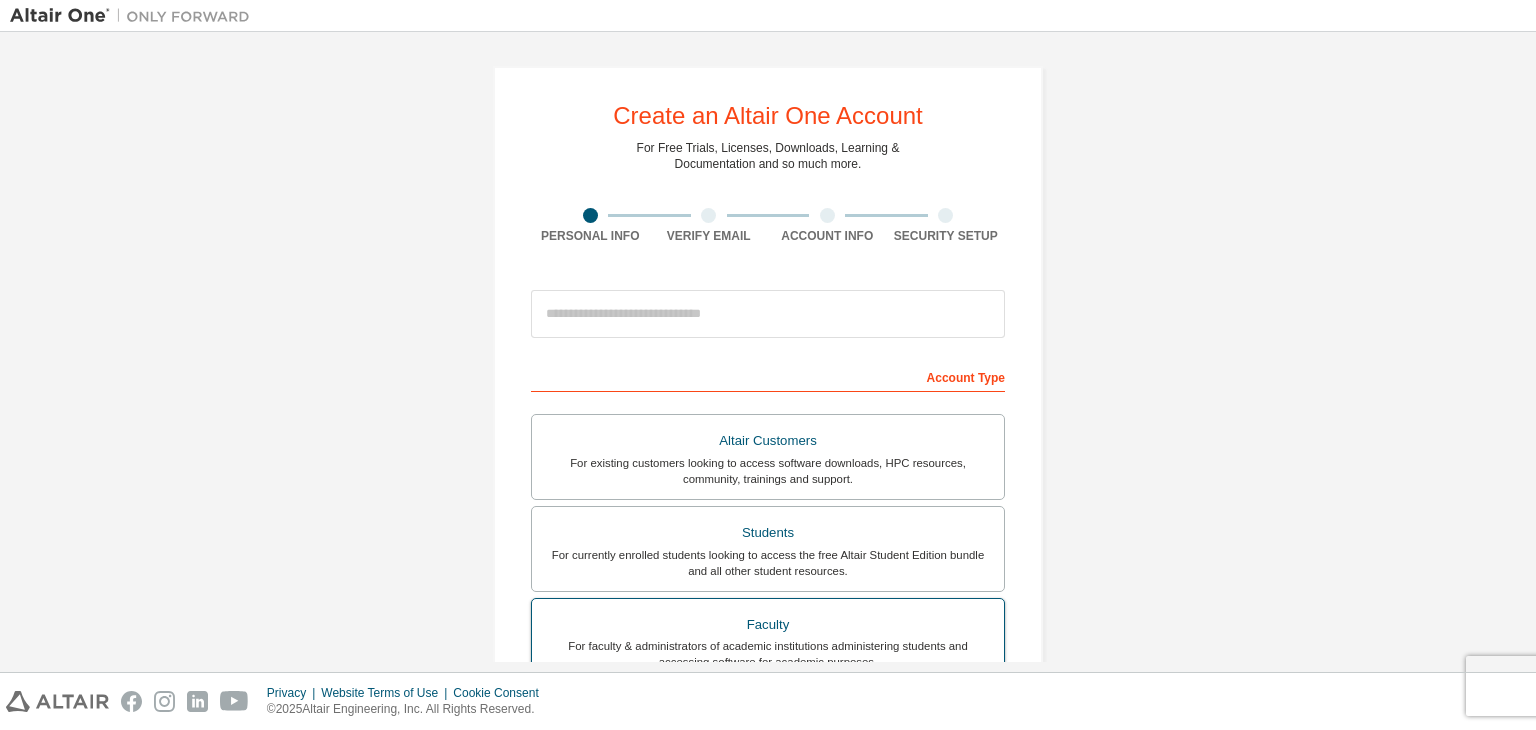 scroll, scrollTop: 435, scrollLeft: 0, axis: vertical 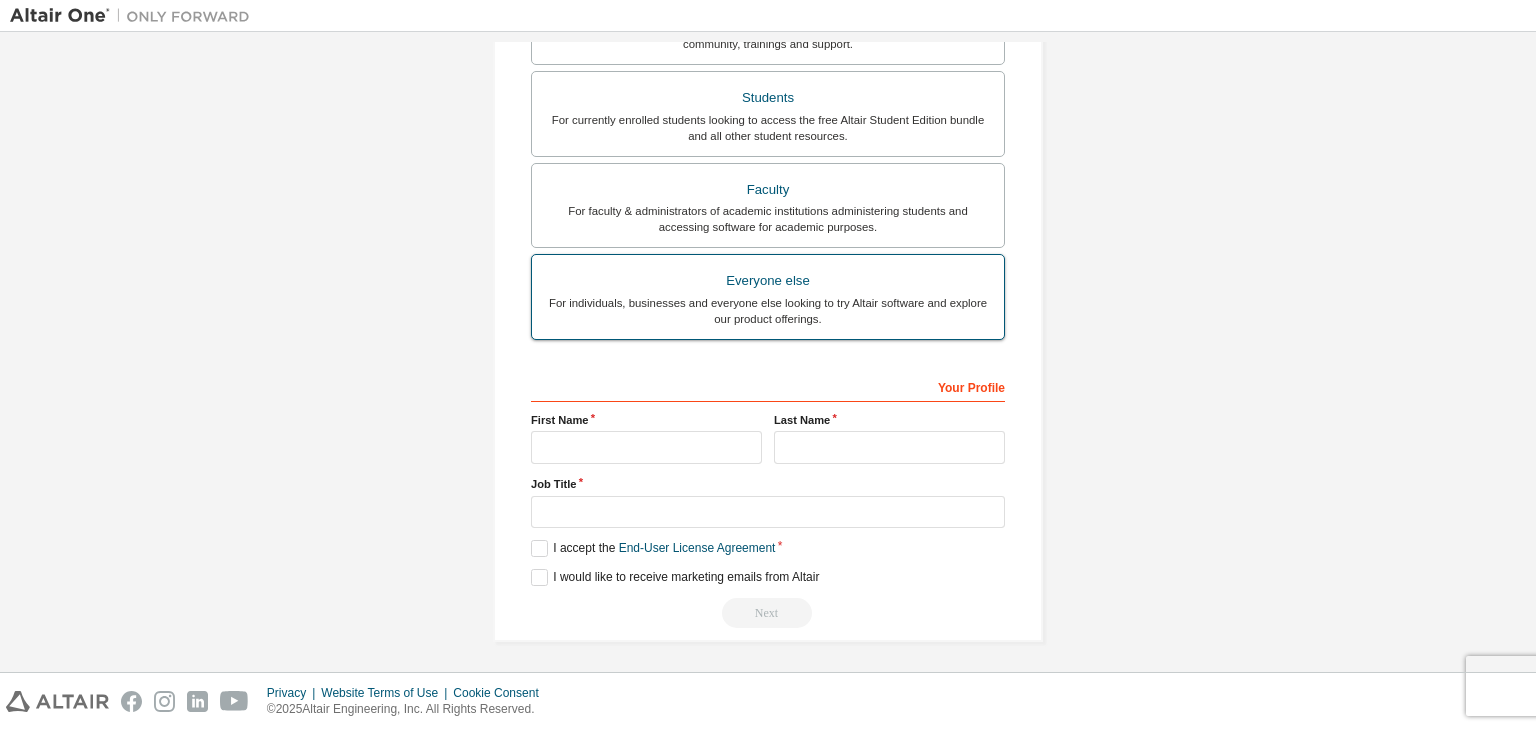click on "For individuals, businesses and everyone else looking to try Altair software and explore our product offerings." at bounding box center [768, 311] 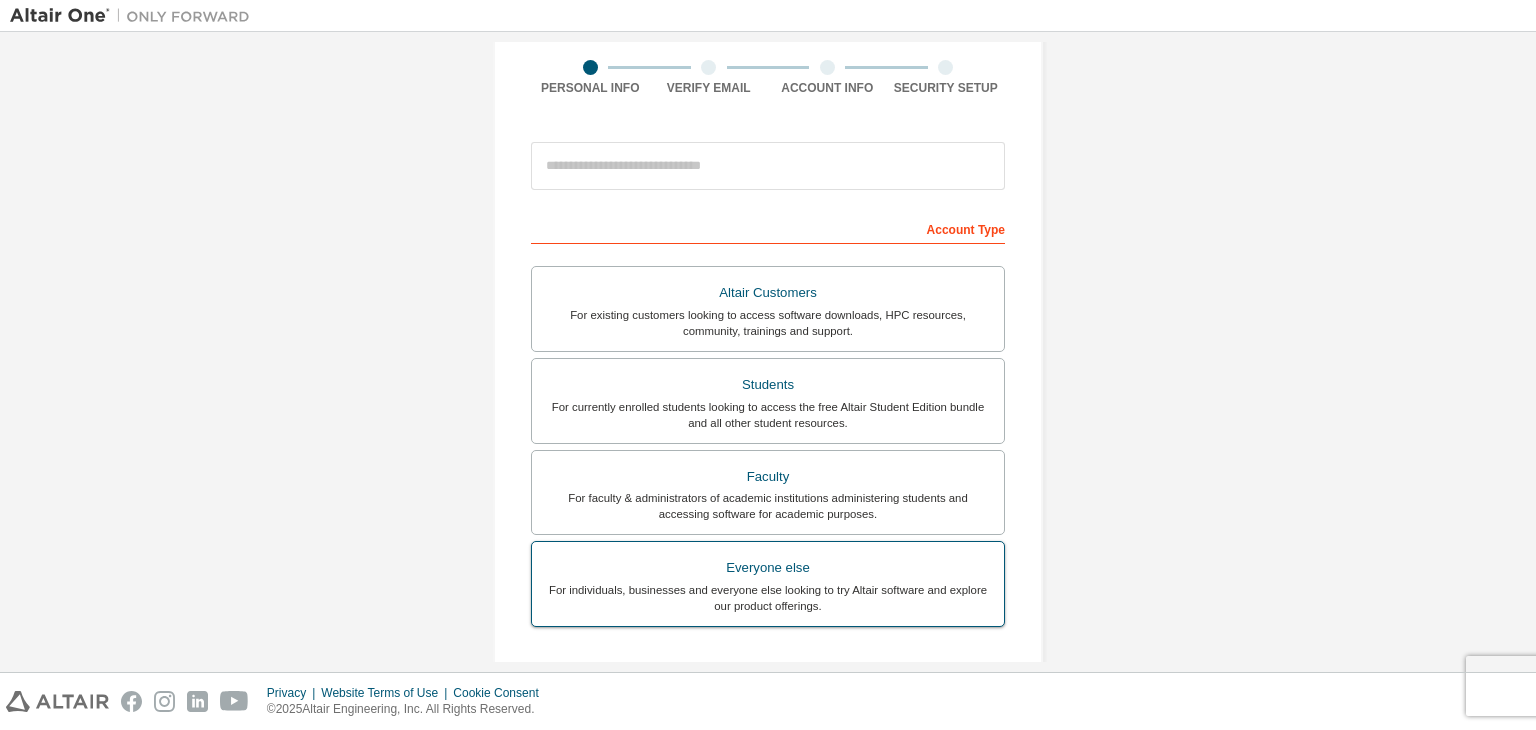 scroll, scrollTop: 143, scrollLeft: 0, axis: vertical 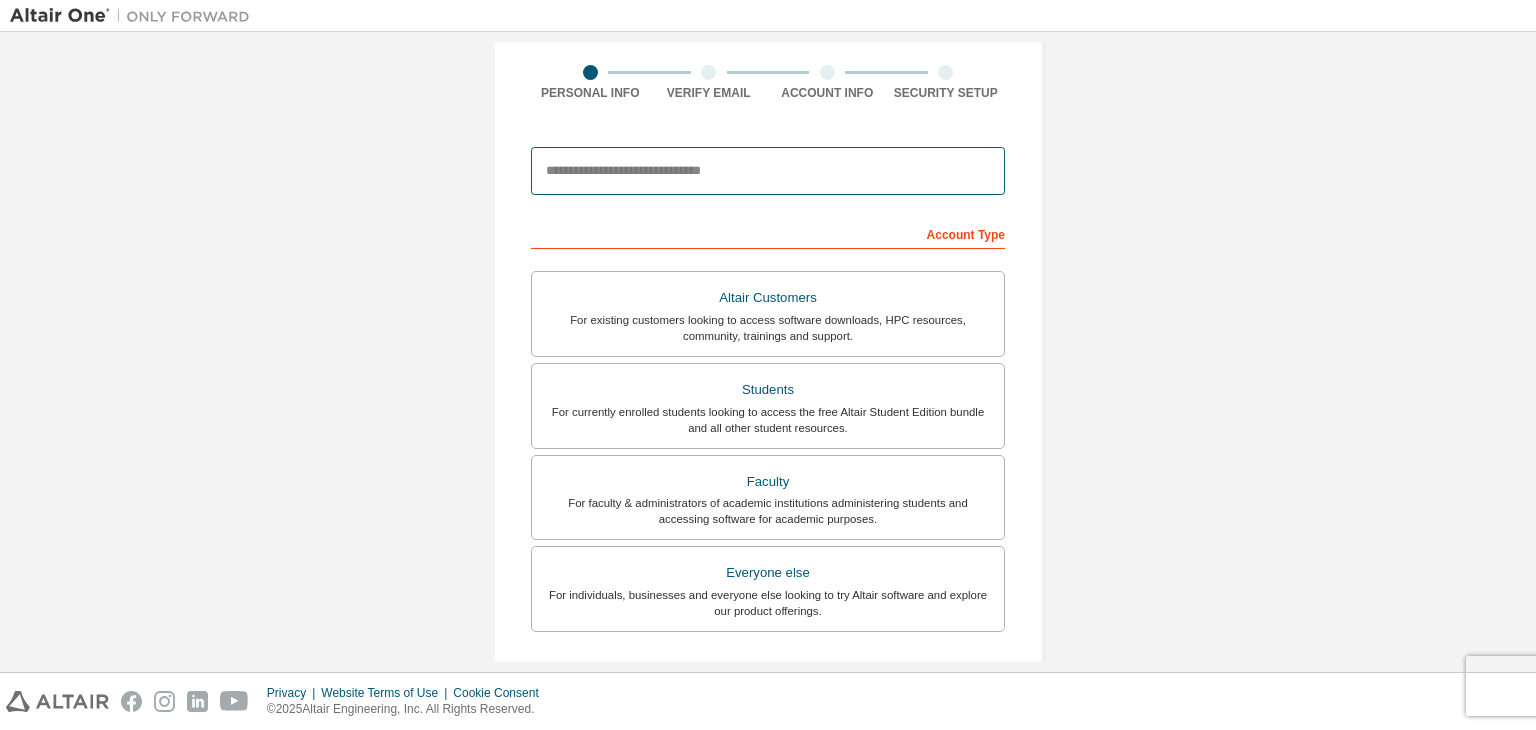 click at bounding box center (768, 171) 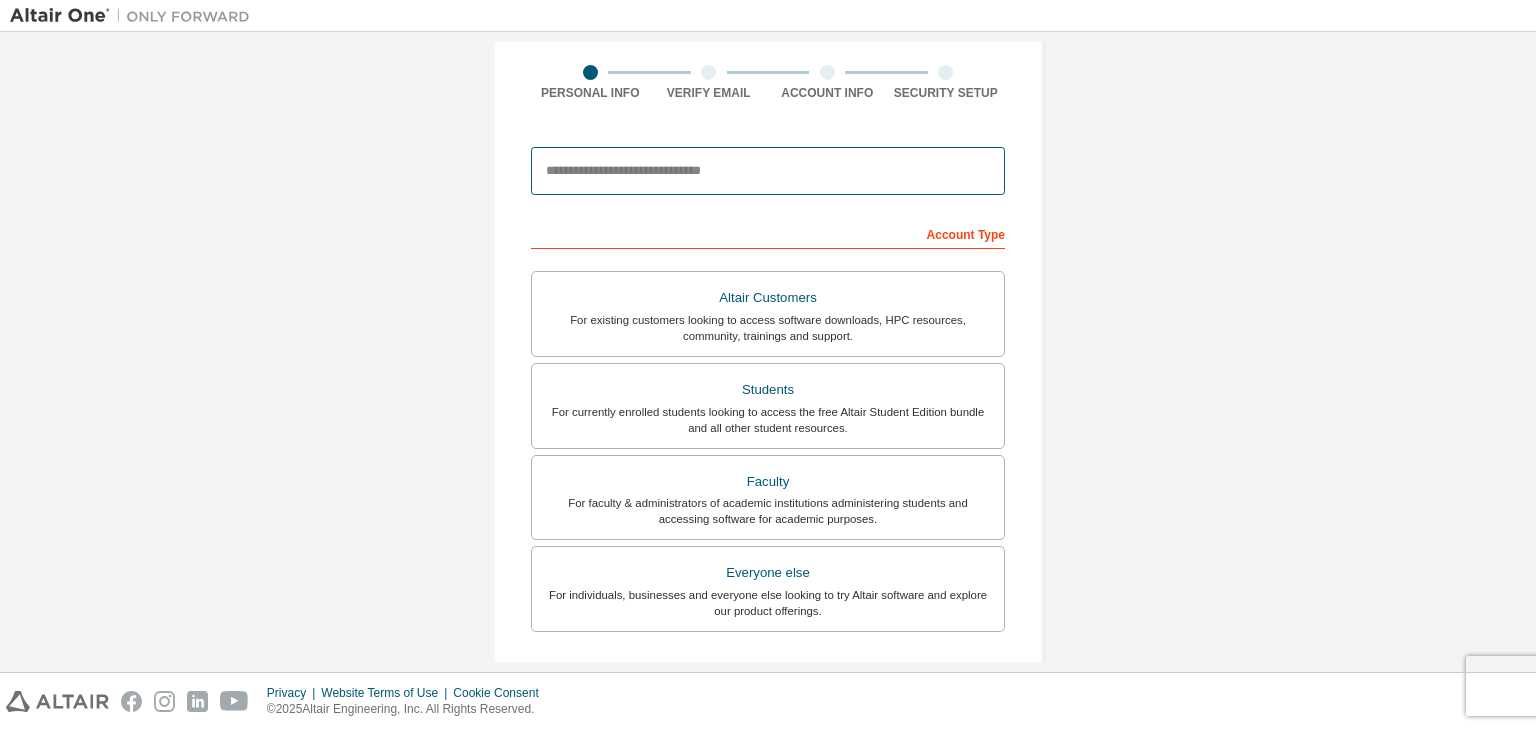 type on "**********" 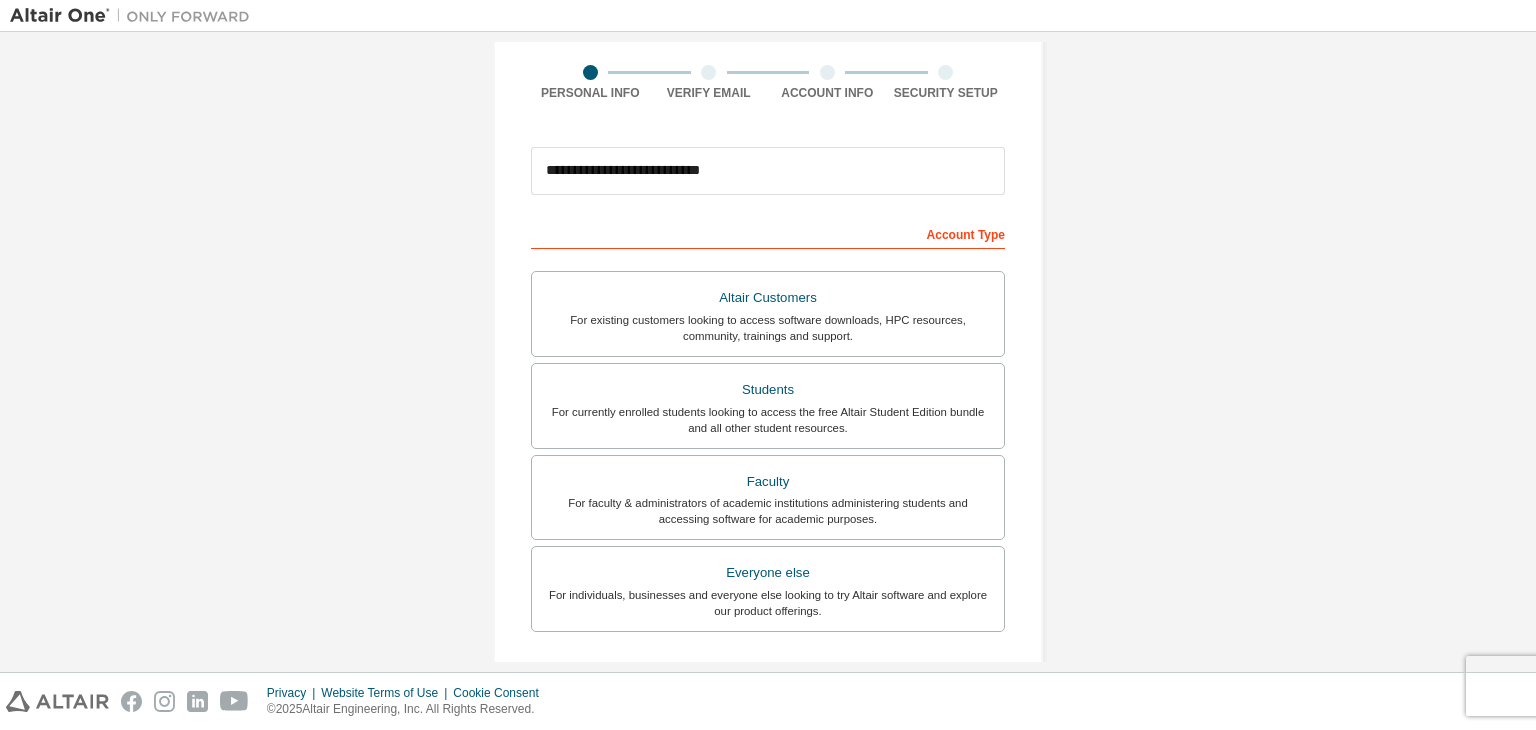 type on "******" 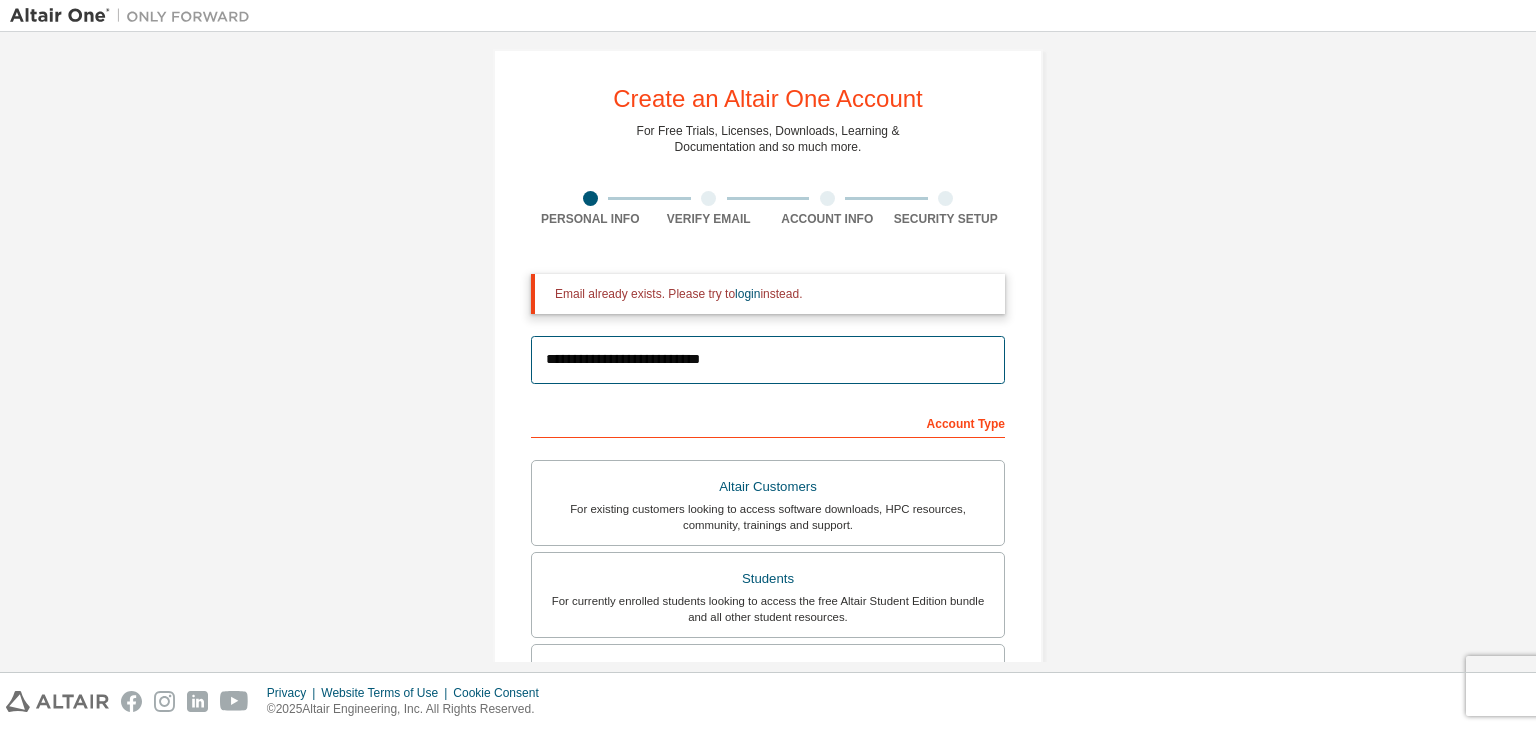 scroll, scrollTop: 0, scrollLeft: 0, axis: both 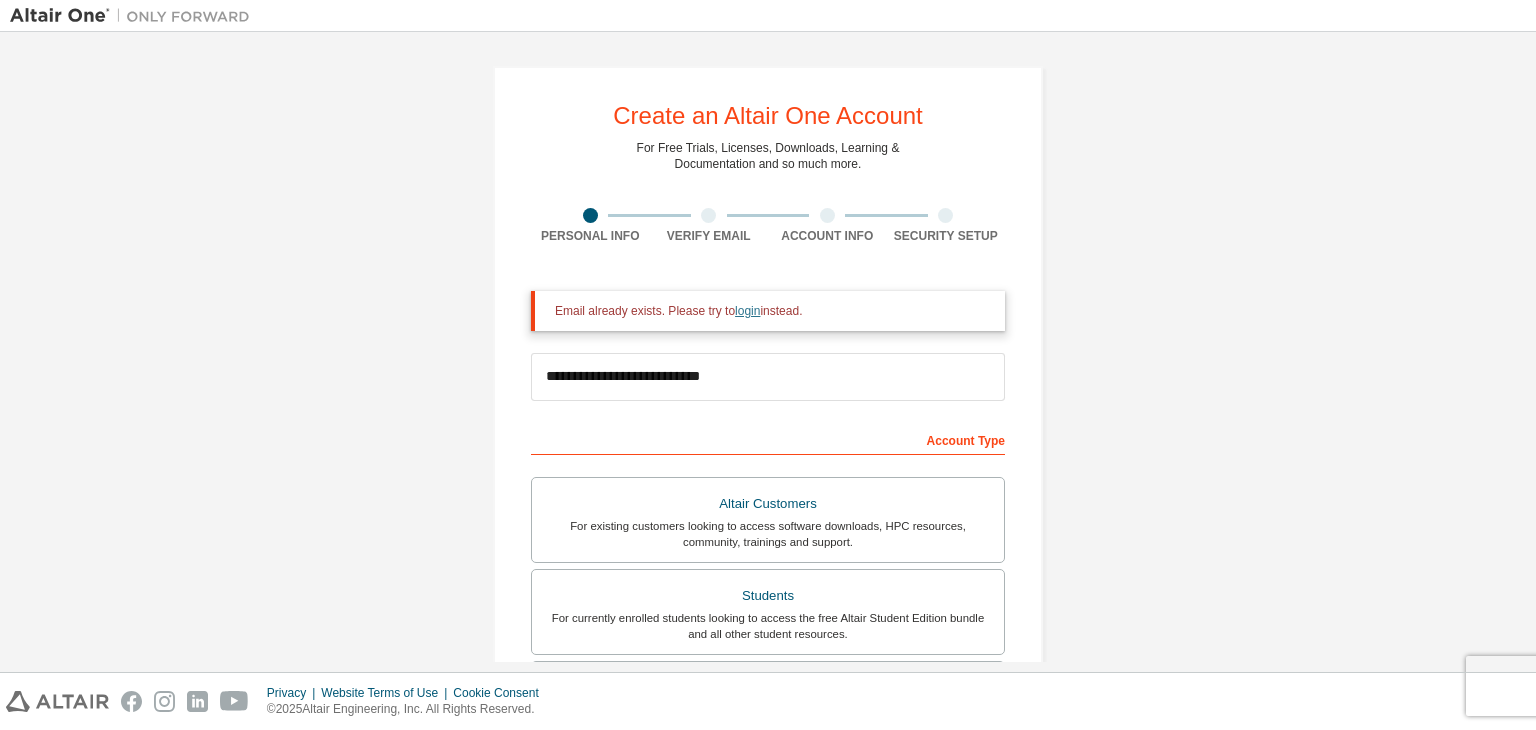 click on "login" at bounding box center (747, 311) 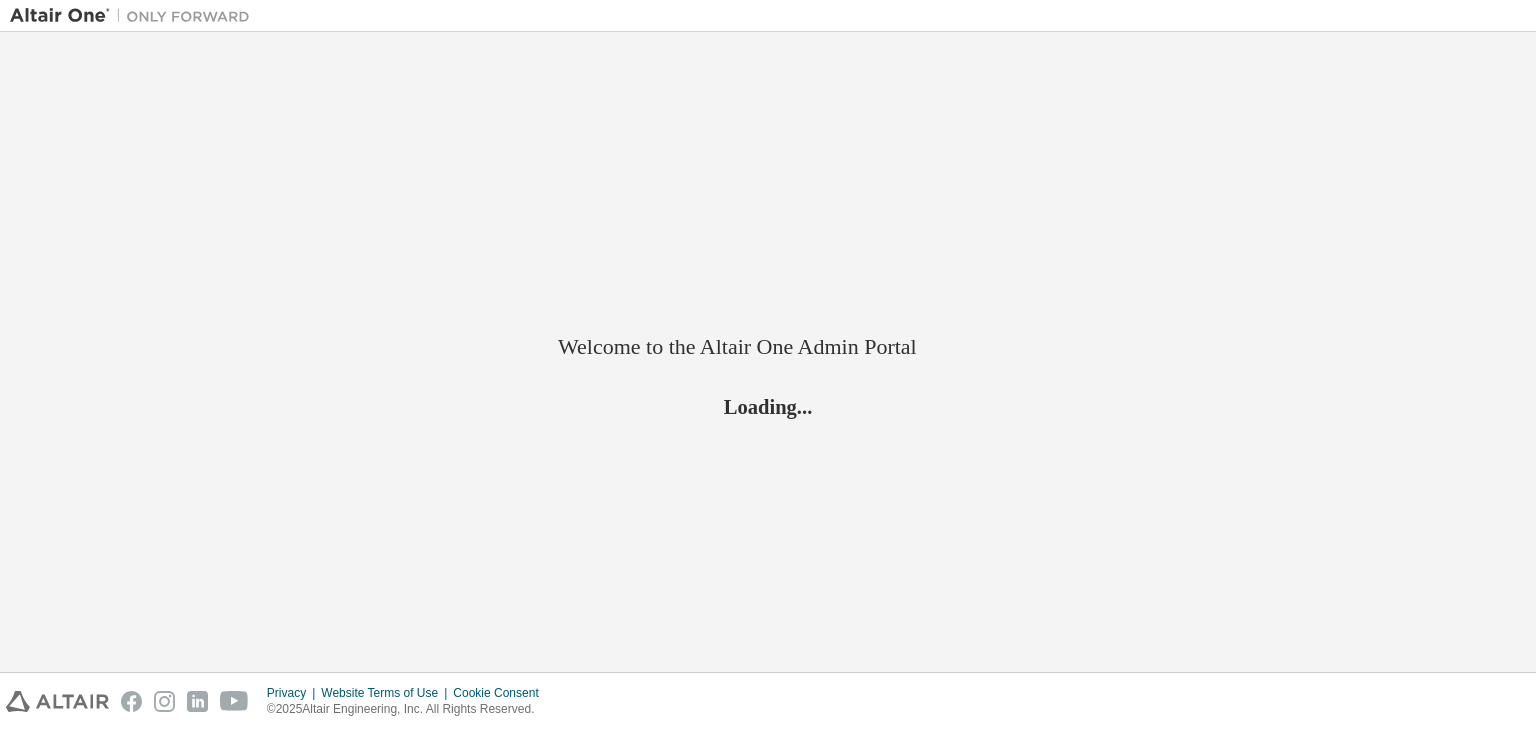 scroll, scrollTop: 0, scrollLeft: 0, axis: both 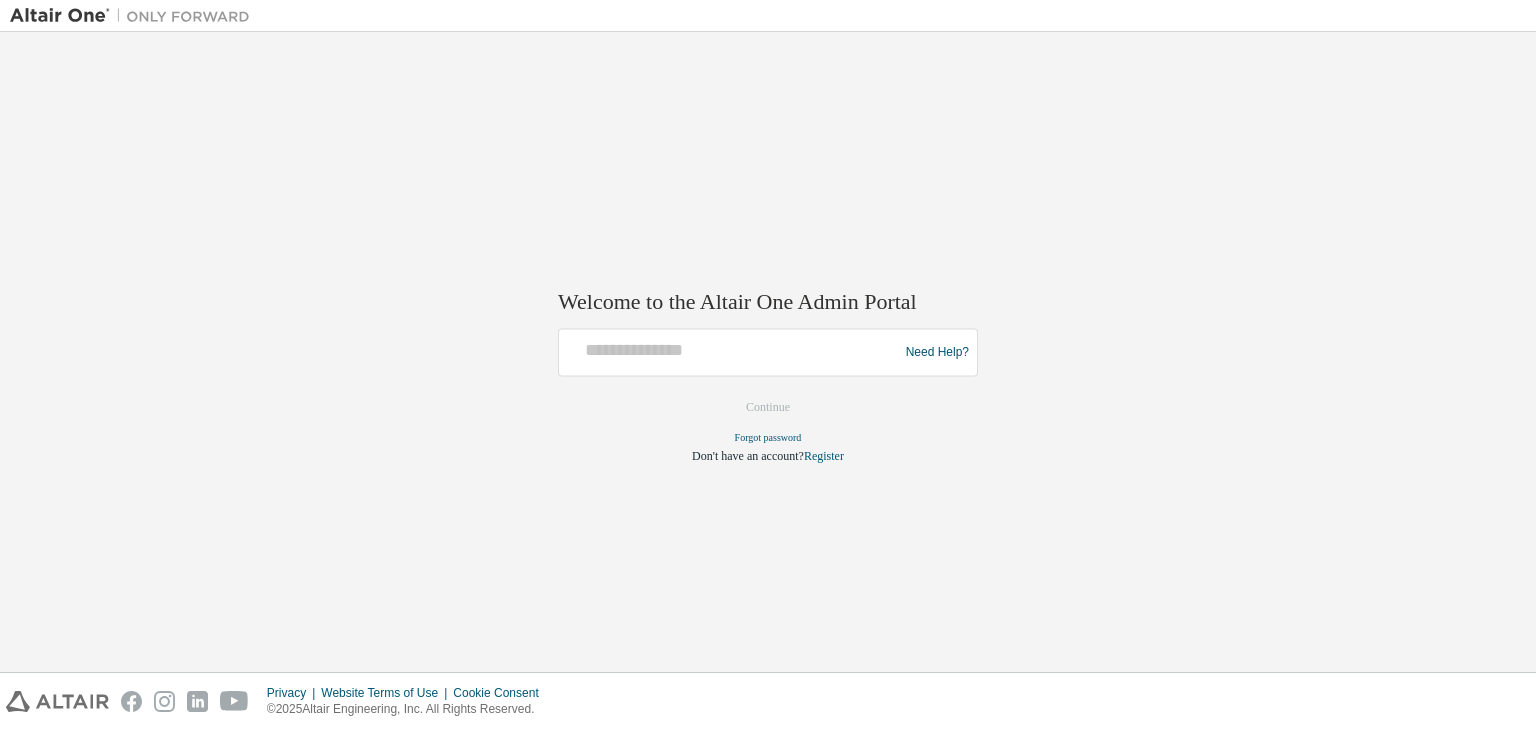 click at bounding box center [731, 353] 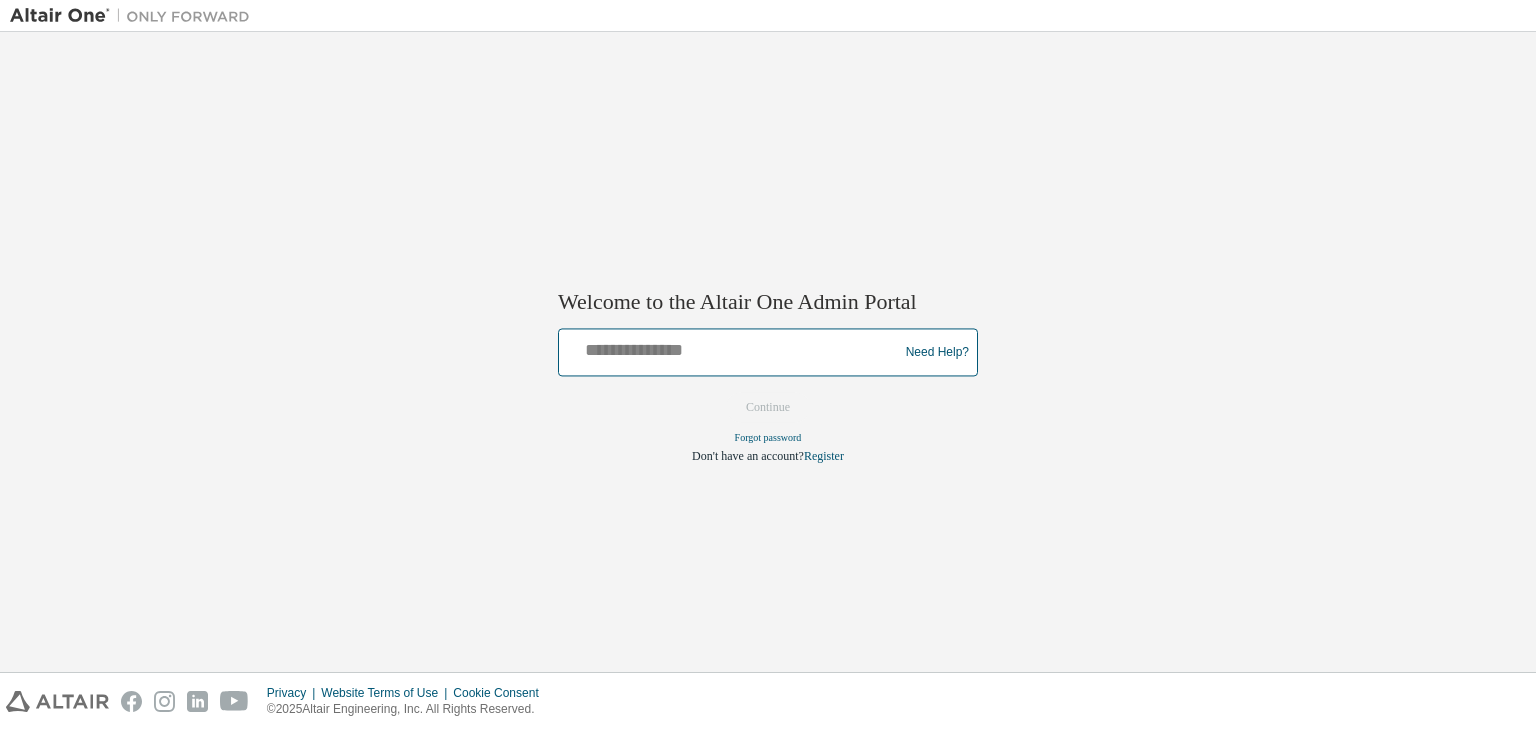 click at bounding box center (731, 348) 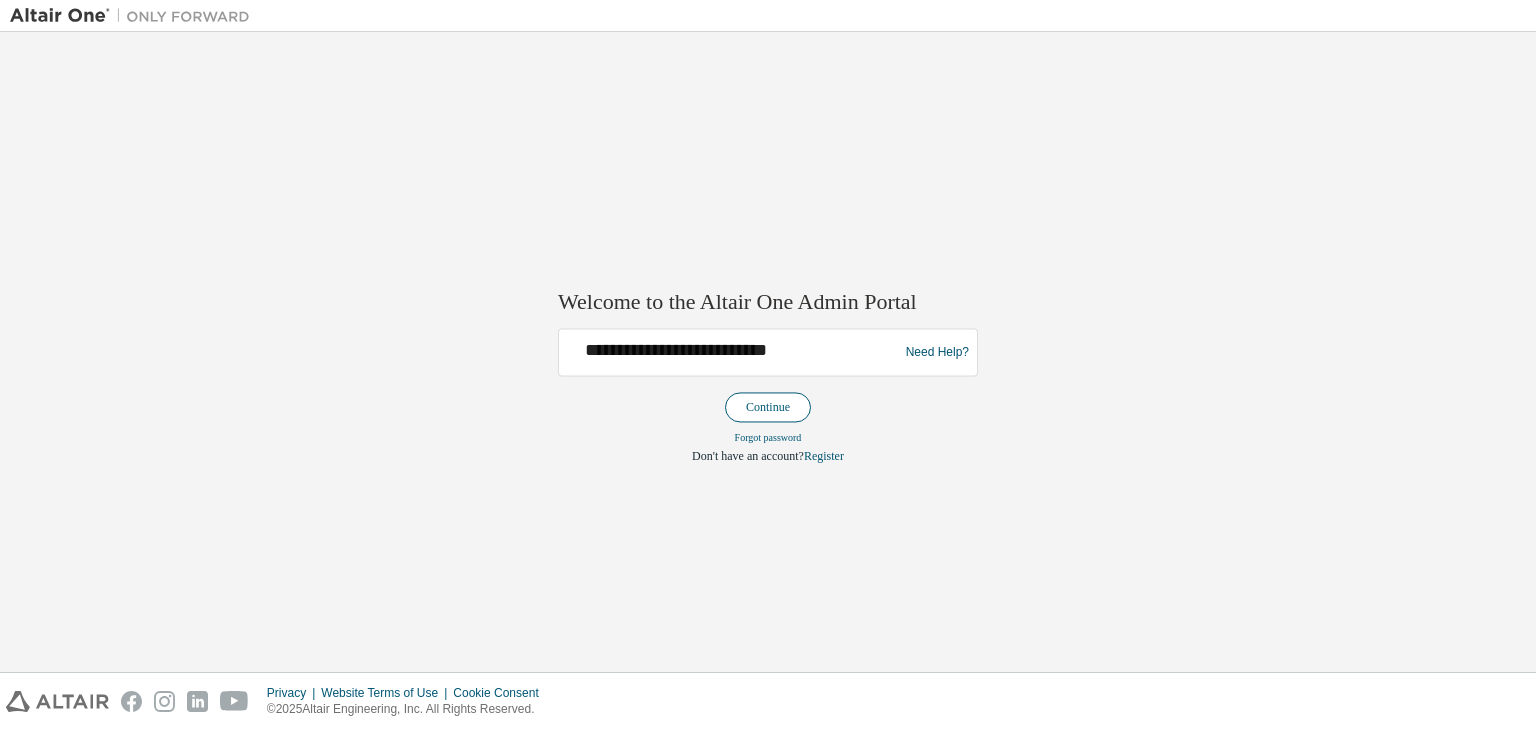 click on "Continue" at bounding box center [768, 408] 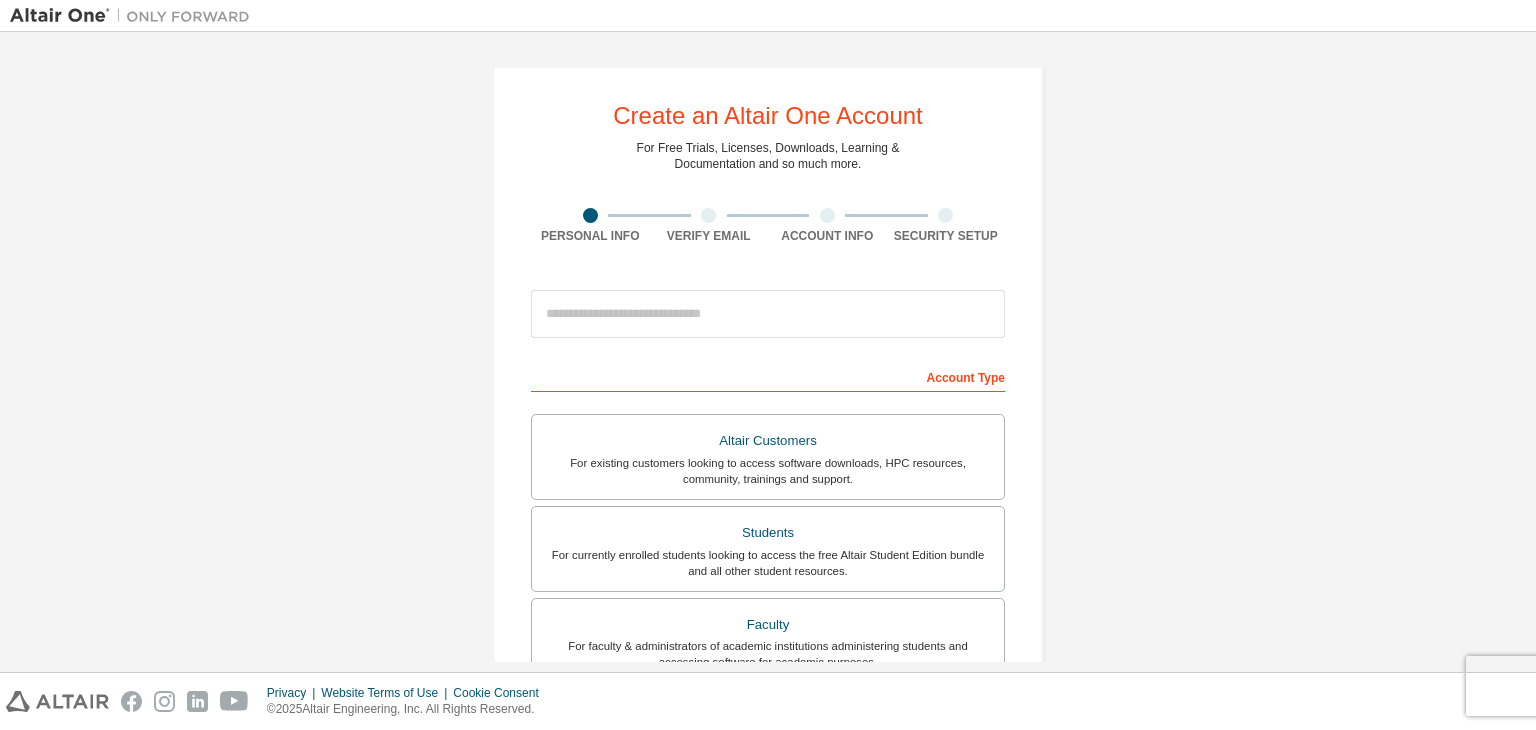 scroll, scrollTop: 0, scrollLeft: 0, axis: both 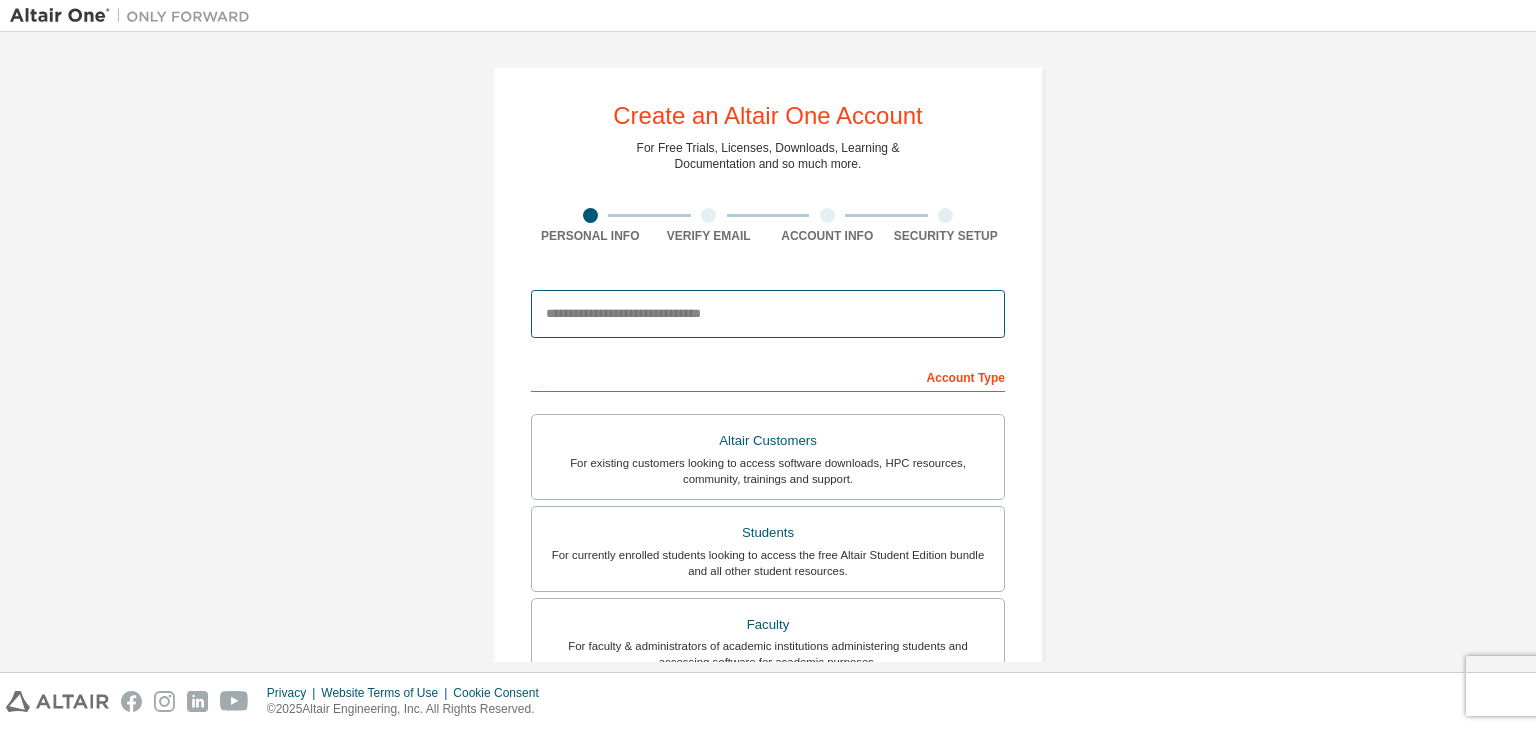 click at bounding box center [768, 314] 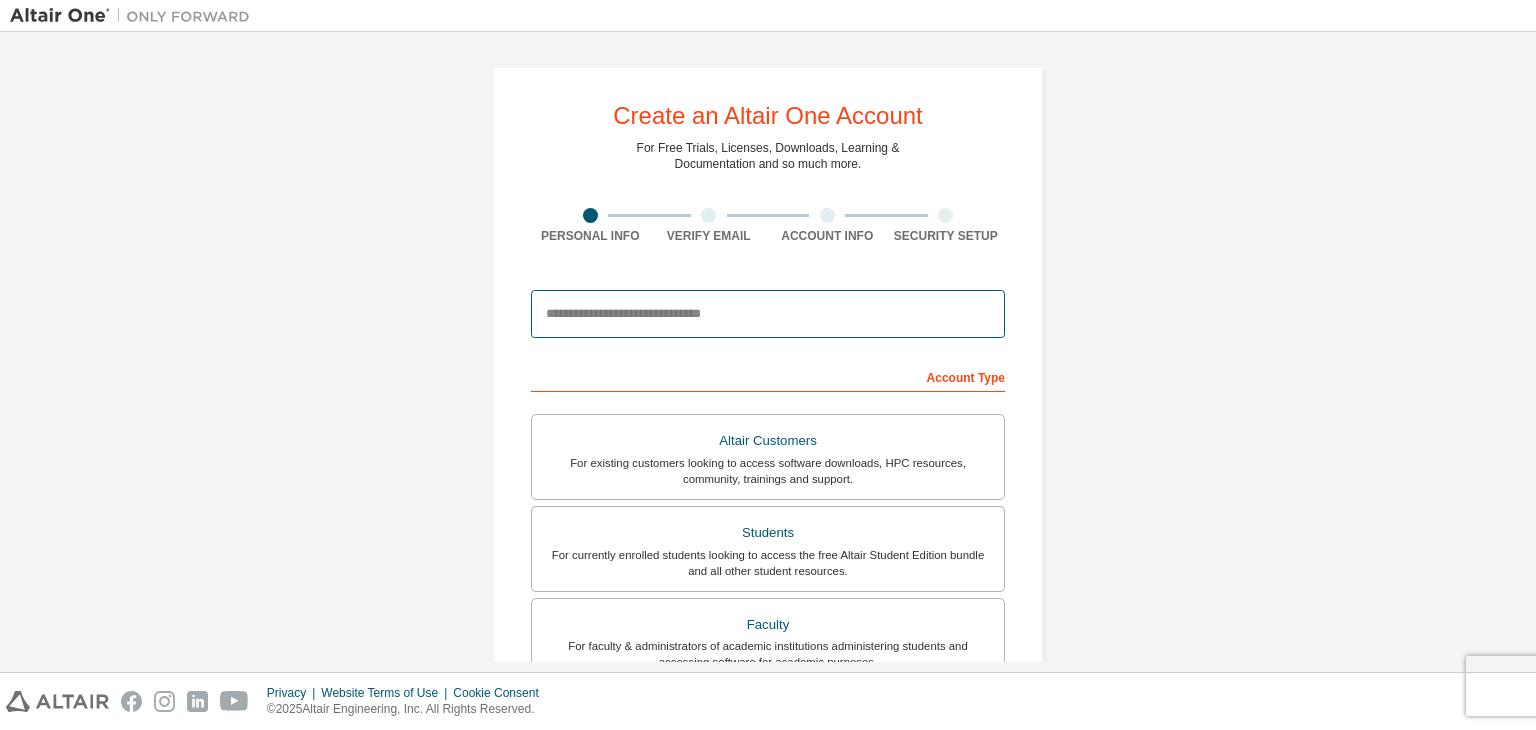 type on "**********" 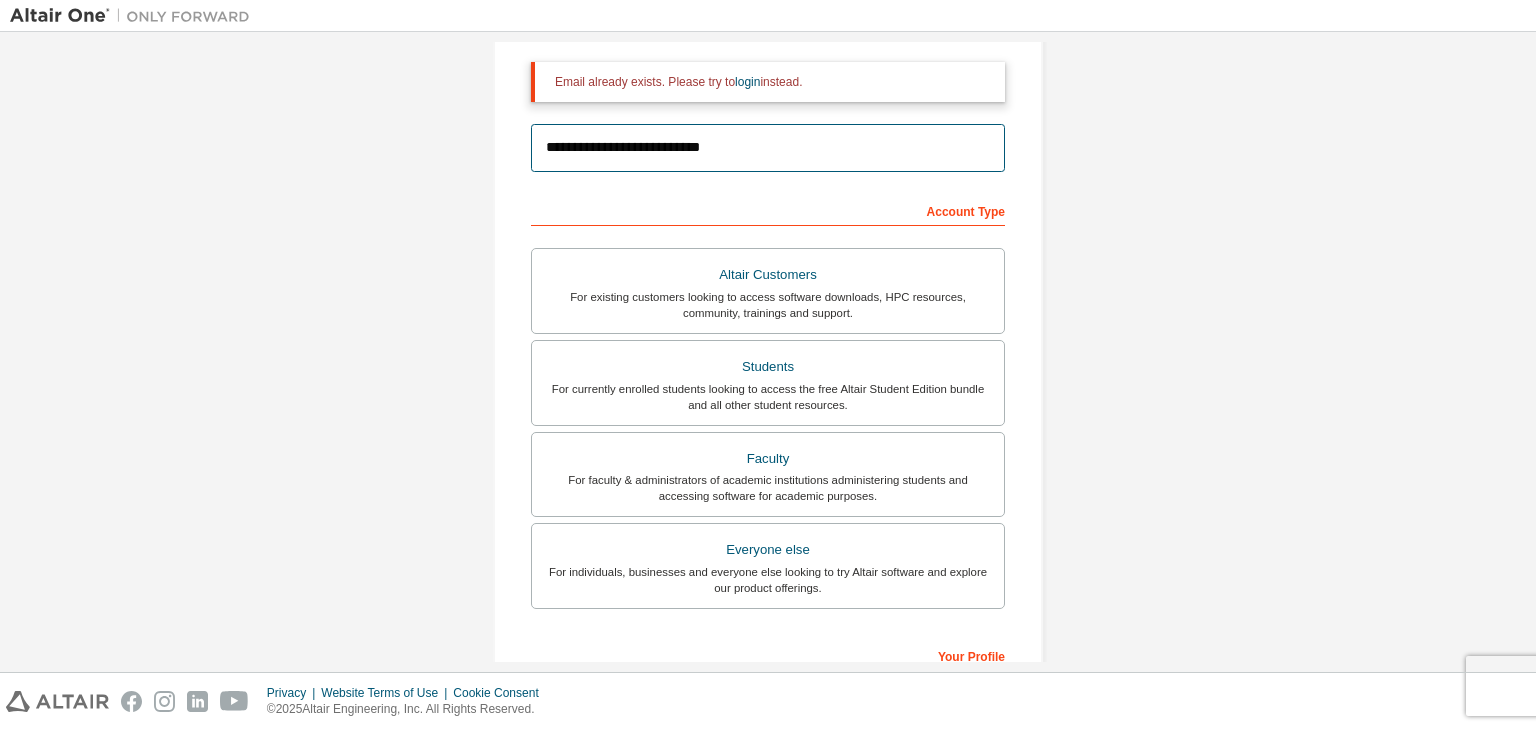 scroll, scrollTop: 0, scrollLeft: 0, axis: both 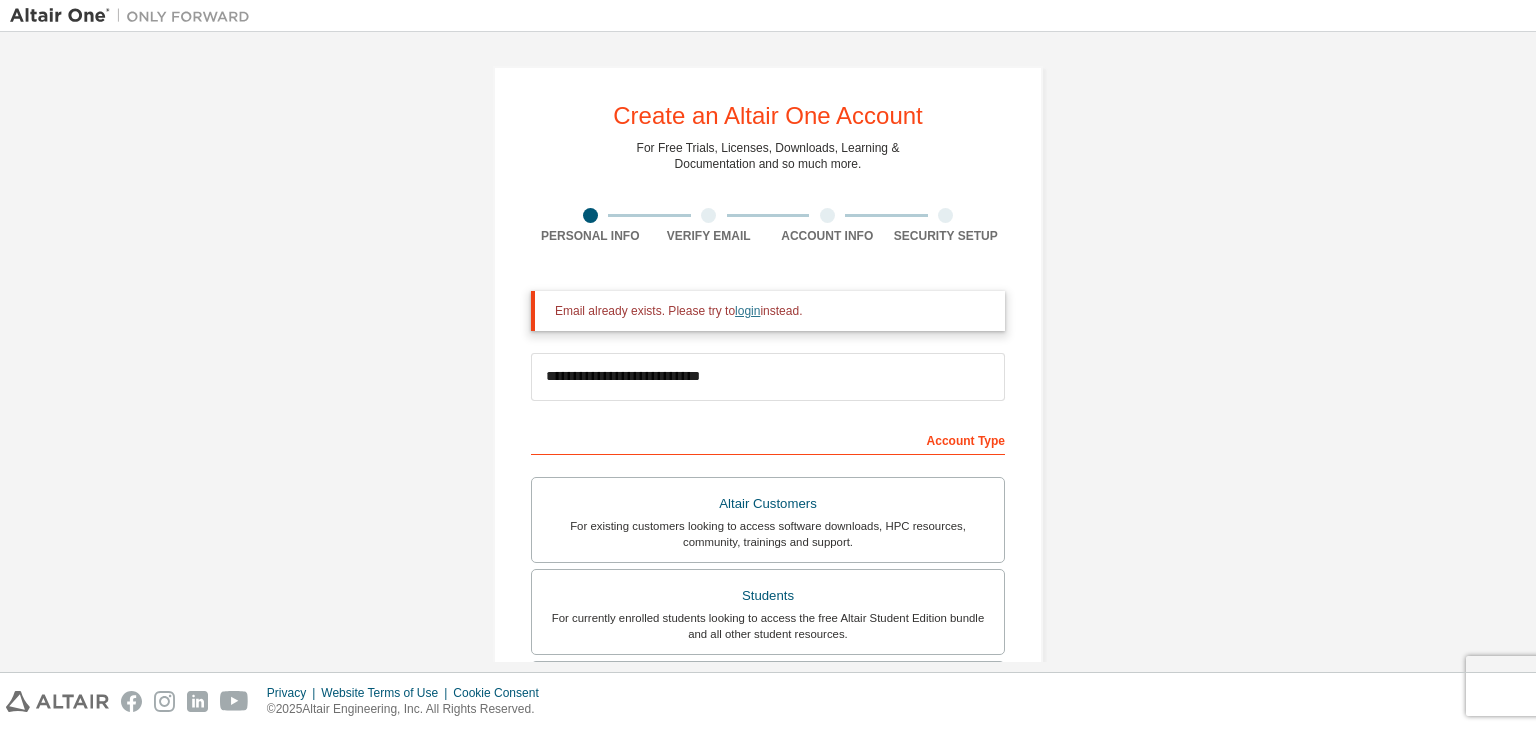 click on "login" at bounding box center (747, 311) 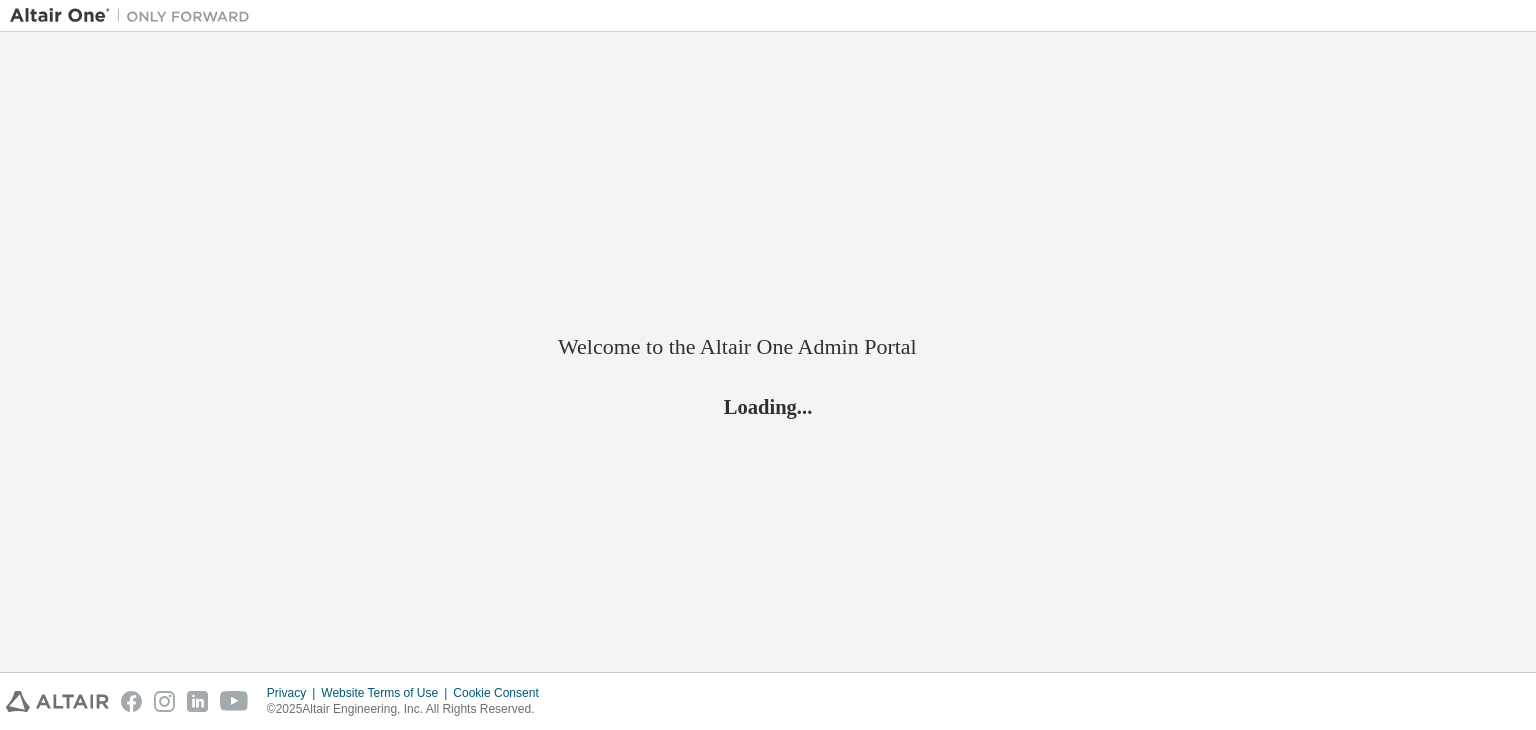 scroll, scrollTop: 0, scrollLeft: 0, axis: both 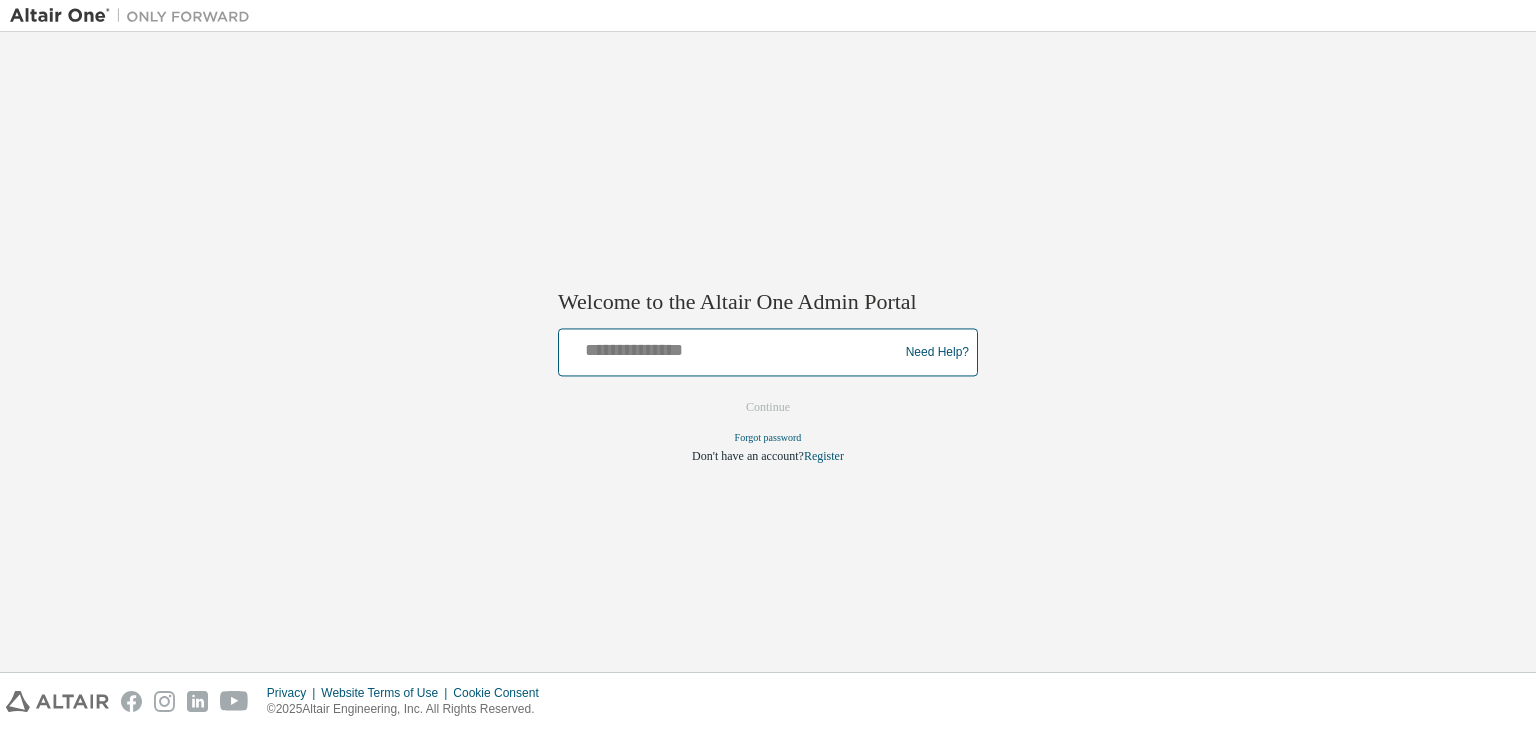 click at bounding box center (731, 348) 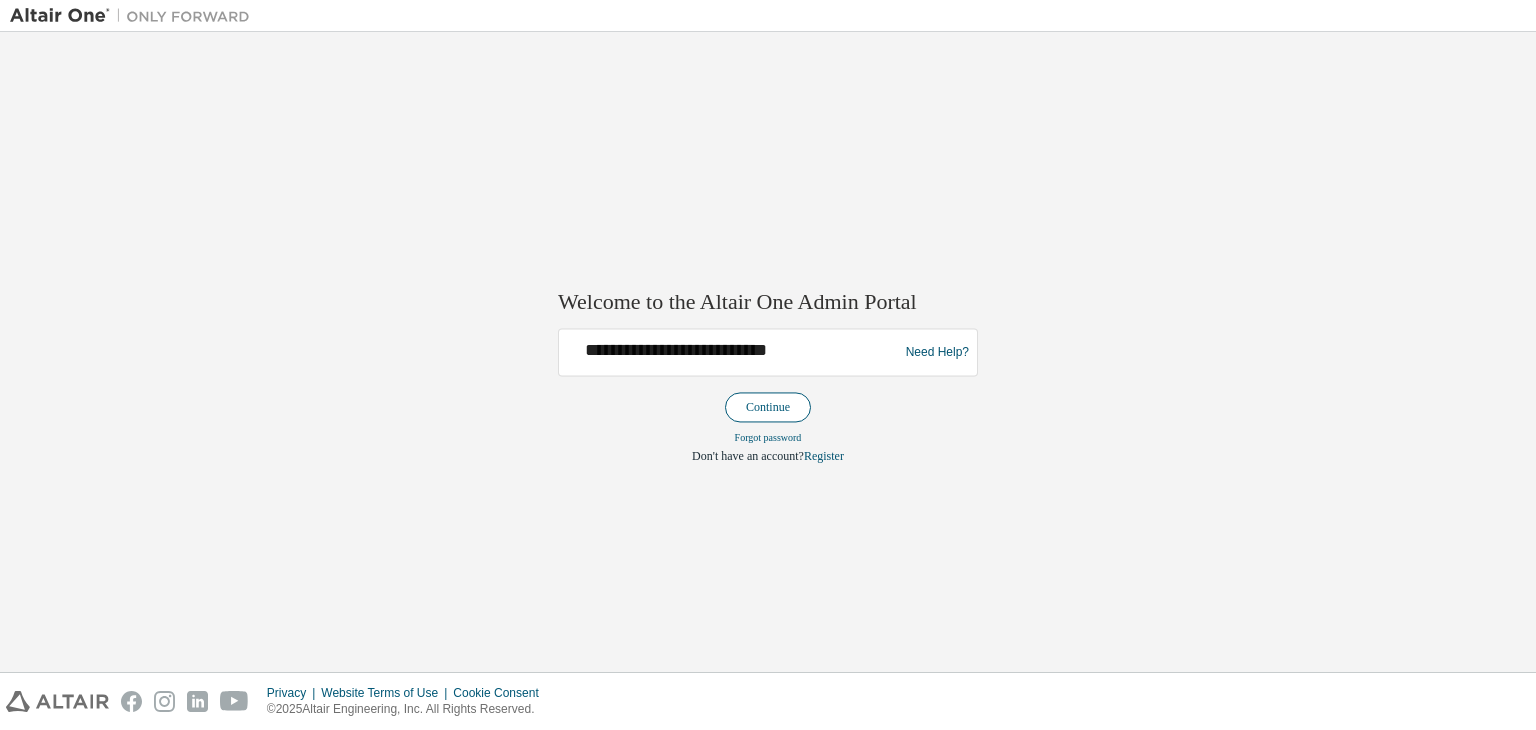 click on "Continue" at bounding box center [768, 408] 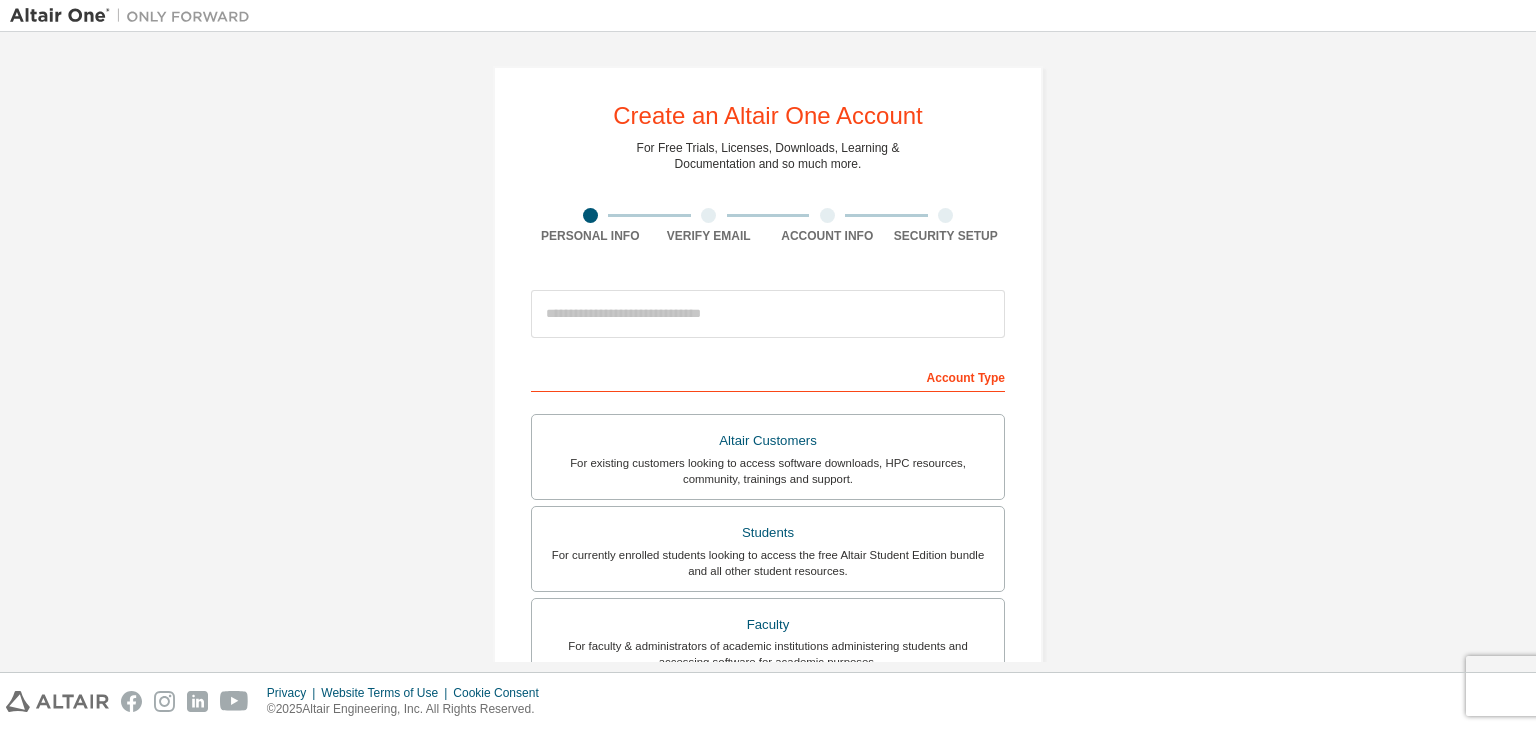 scroll, scrollTop: 0, scrollLeft: 0, axis: both 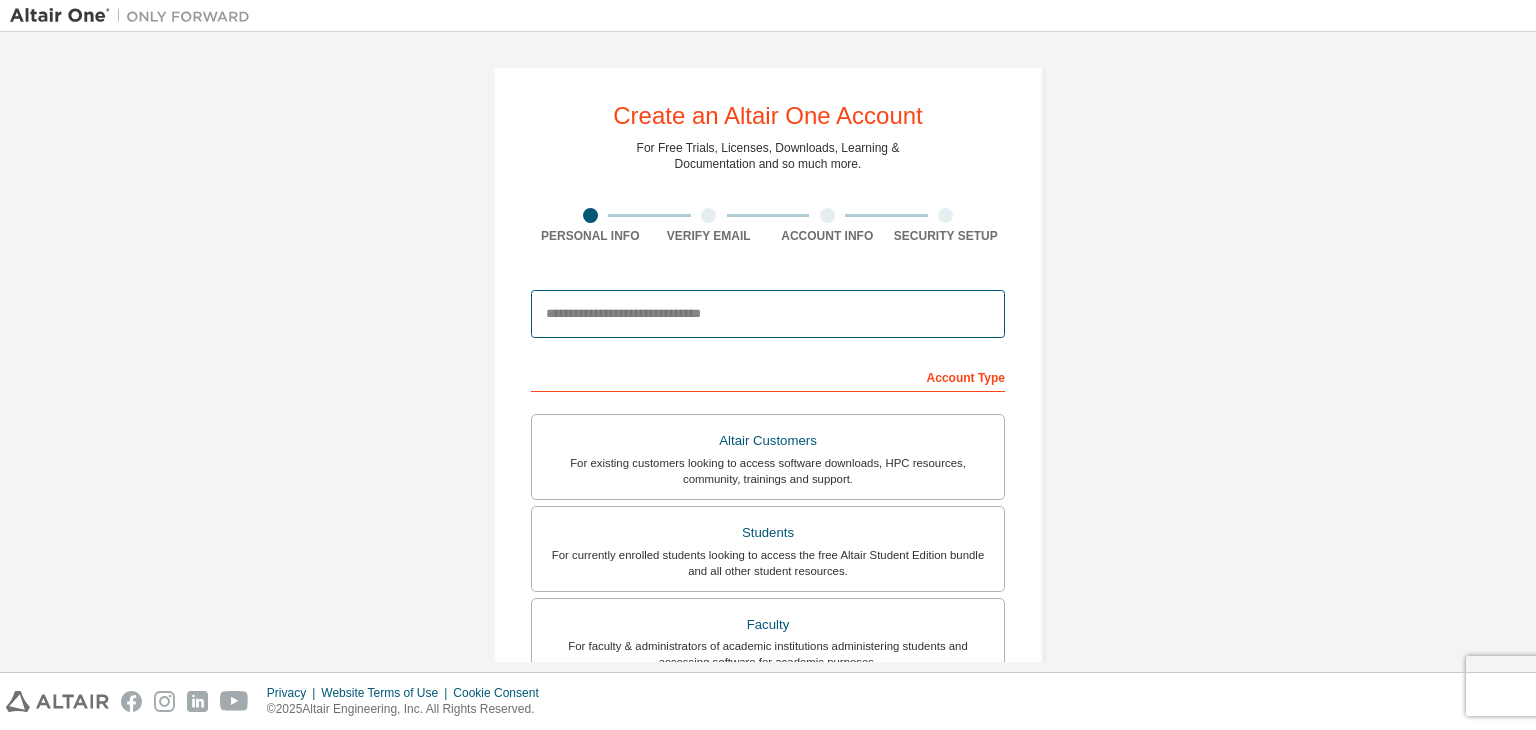 click at bounding box center (768, 314) 